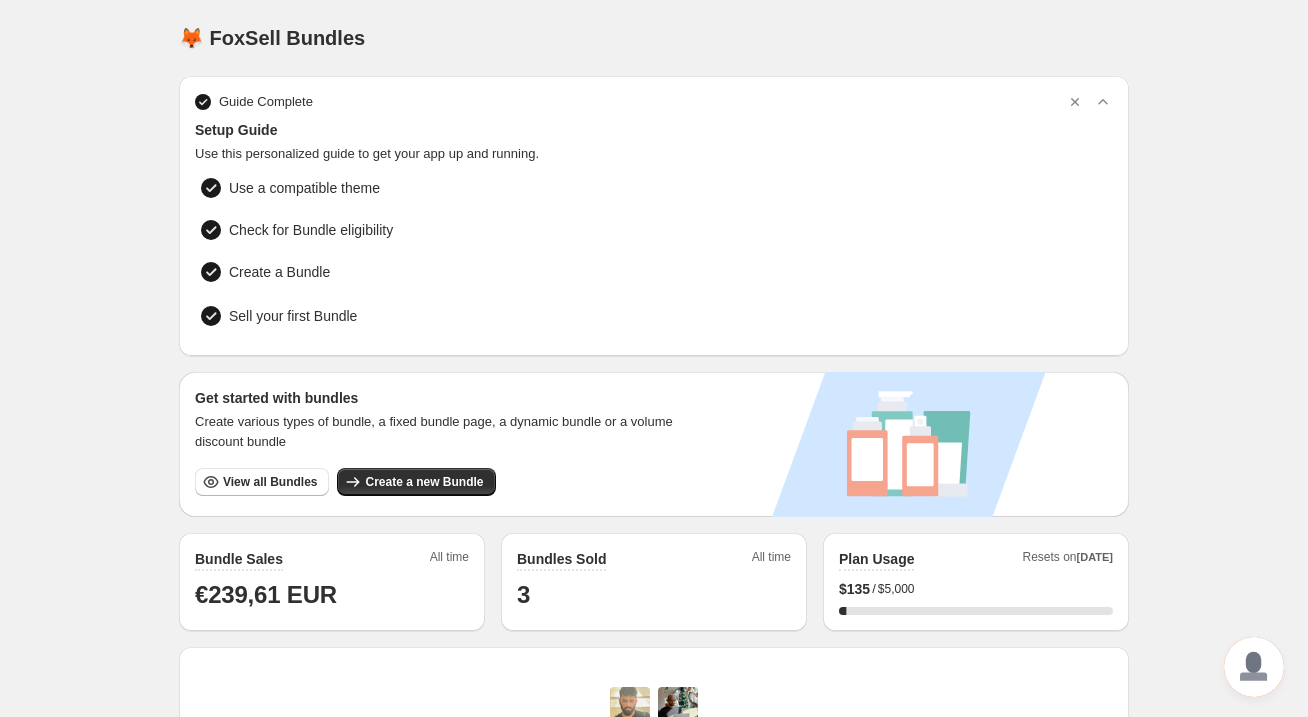 scroll, scrollTop: 0, scrollLeft: 0, axis: both 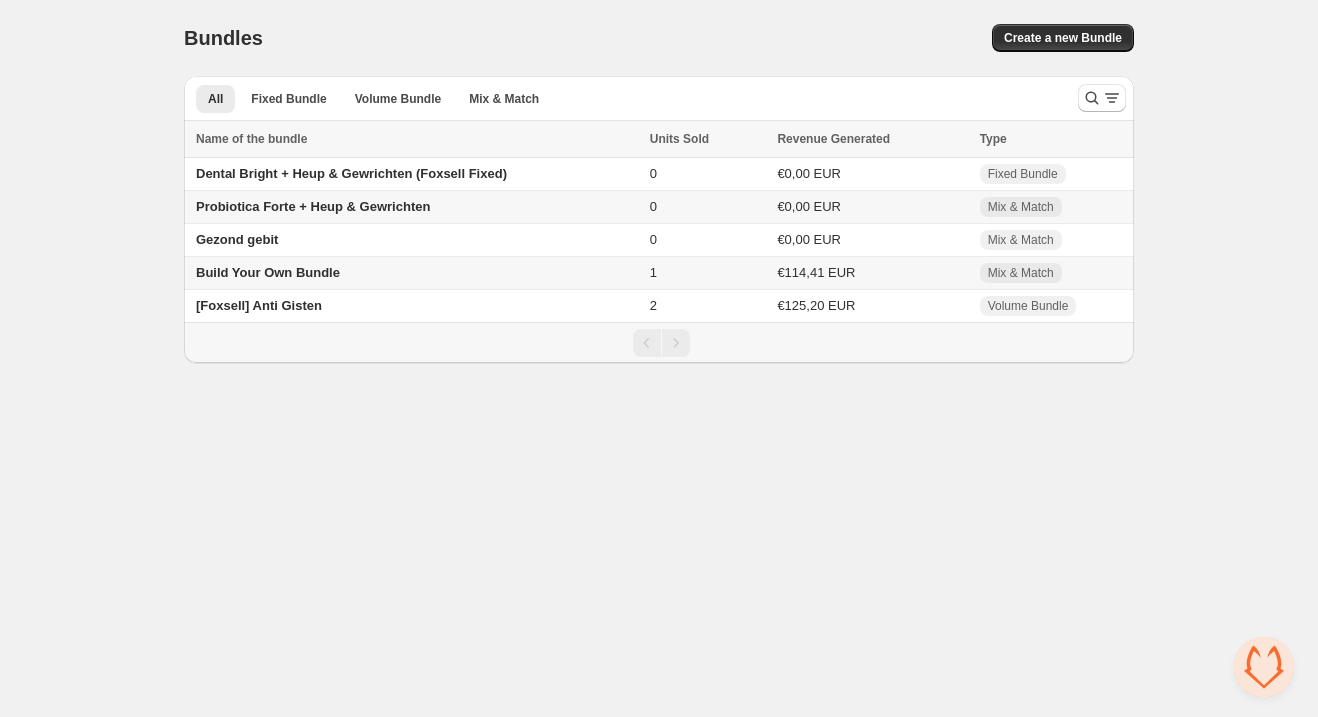 click on "Build Your Own Bundle" at bounding box center [268, 272] 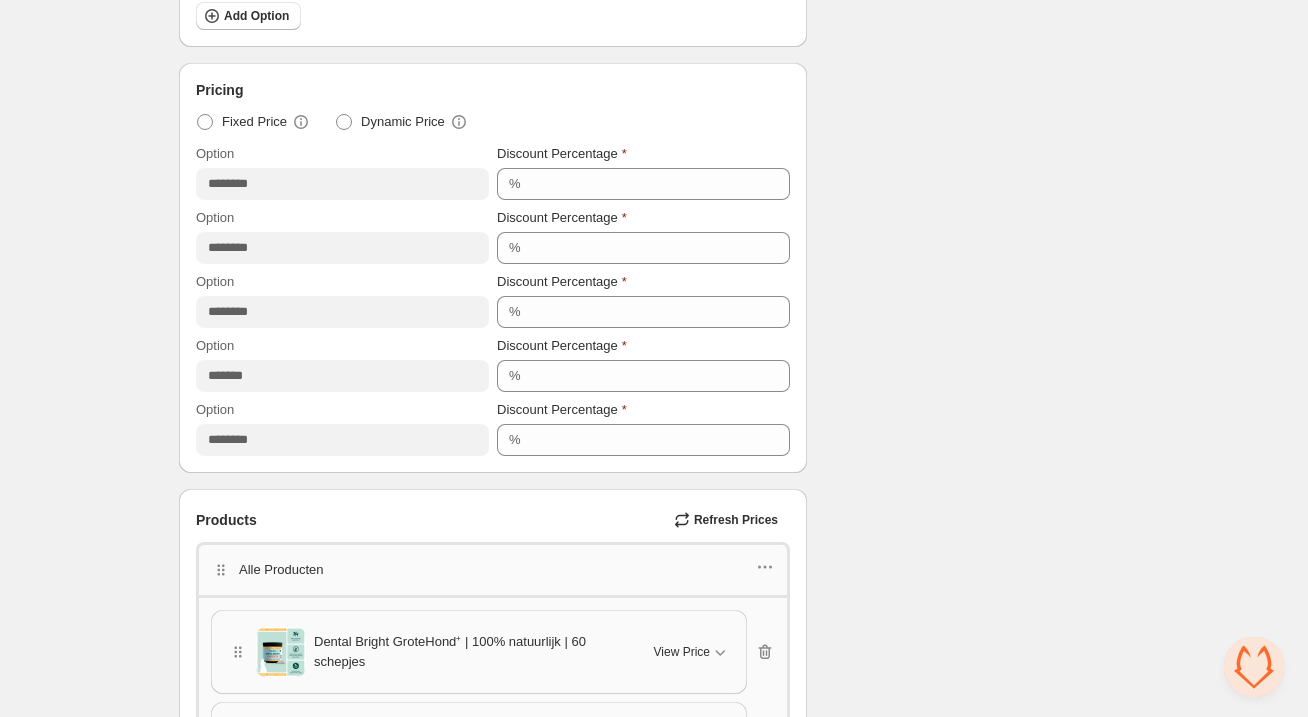 scroll, scrollTop: 1264, scrollLeft: 0, axis: vertical 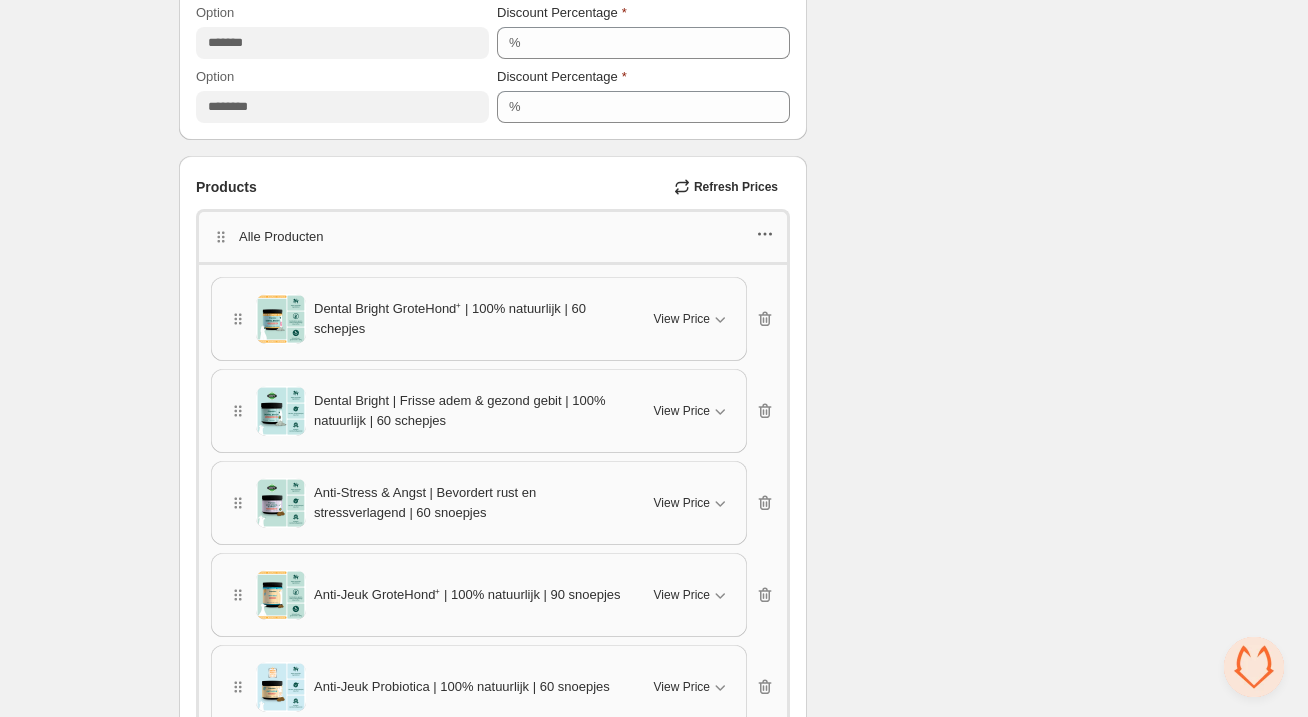 click 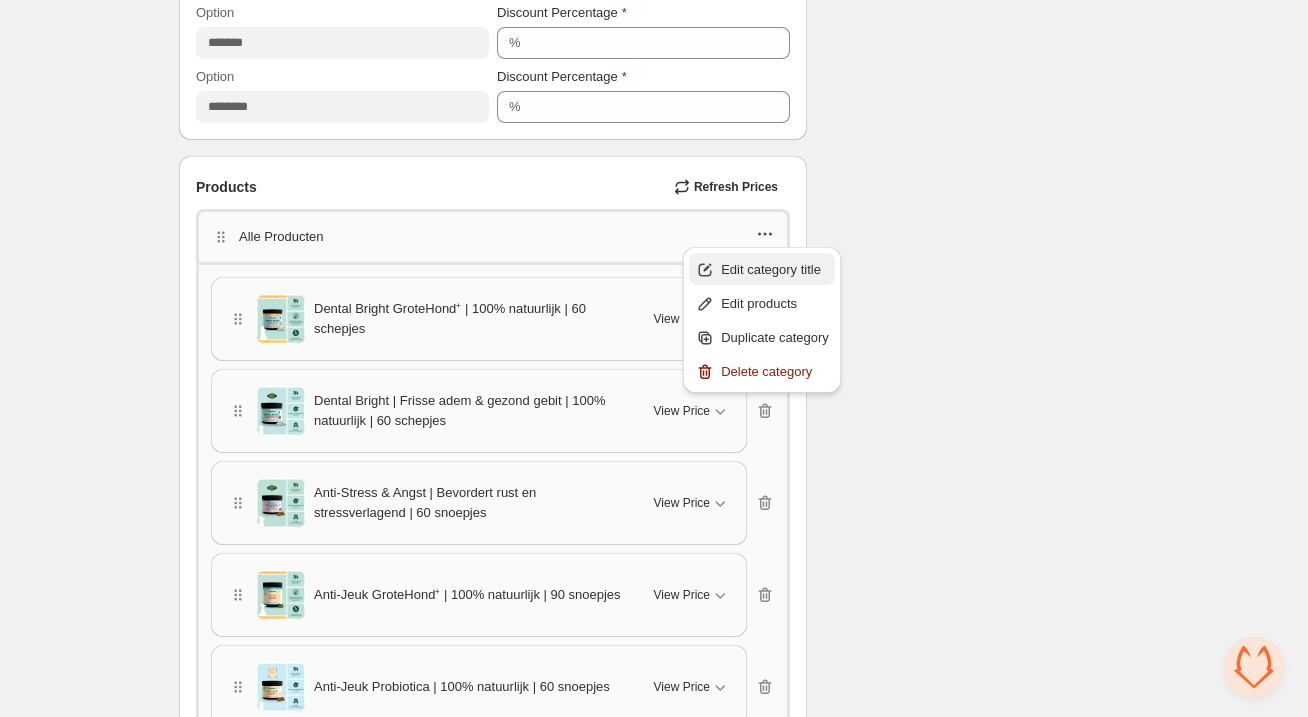 click on "Edit category title" at bounding box center (775, 270) 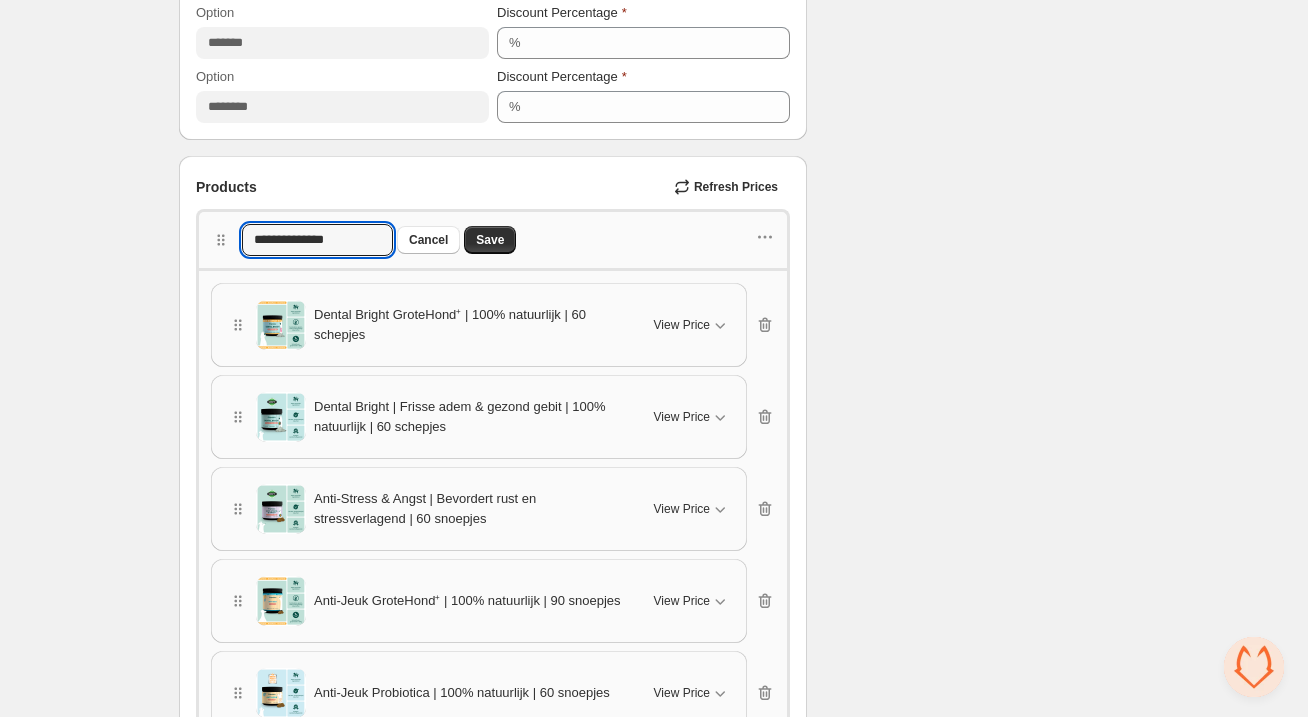 drag, startPoint x: 355, startPoint y: 239, endPoint x: 206, endPoint y: 238, distance: 149.00336 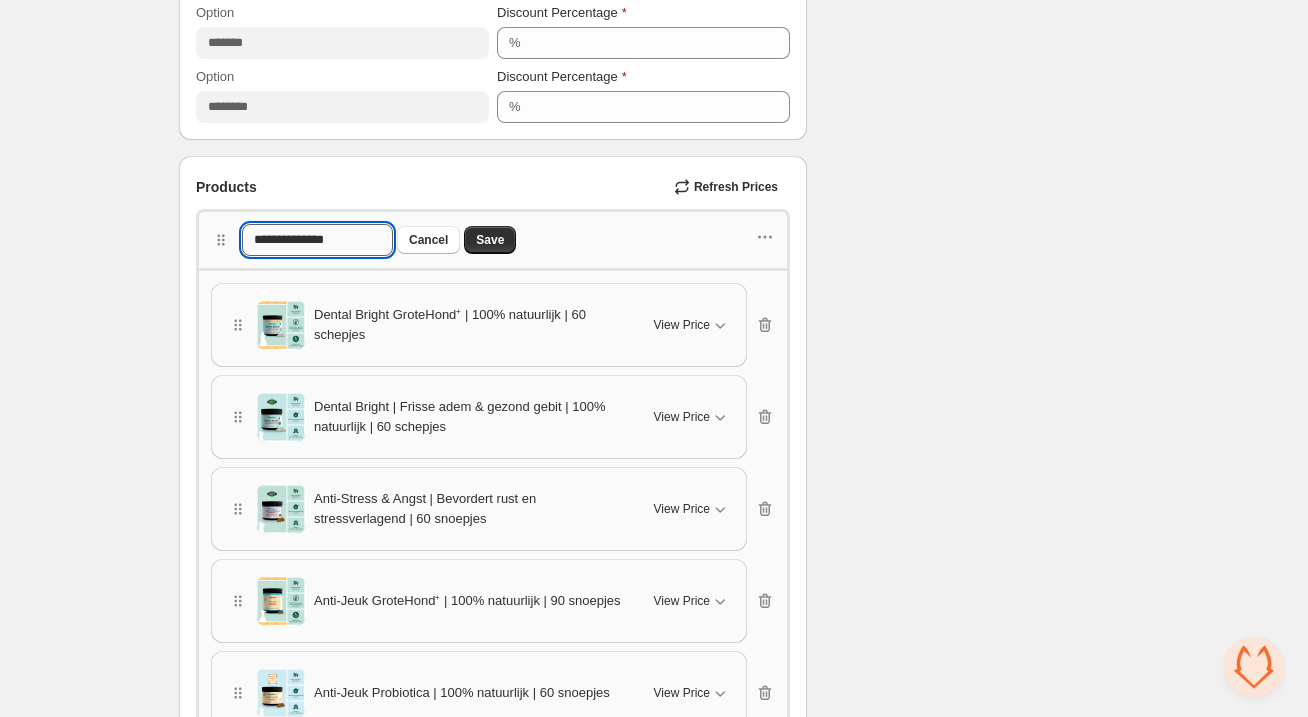 drag, startPoint x: 352, startPoint y: 236, endPoint x: 366, endPoint y: 237, distance: 14.035668 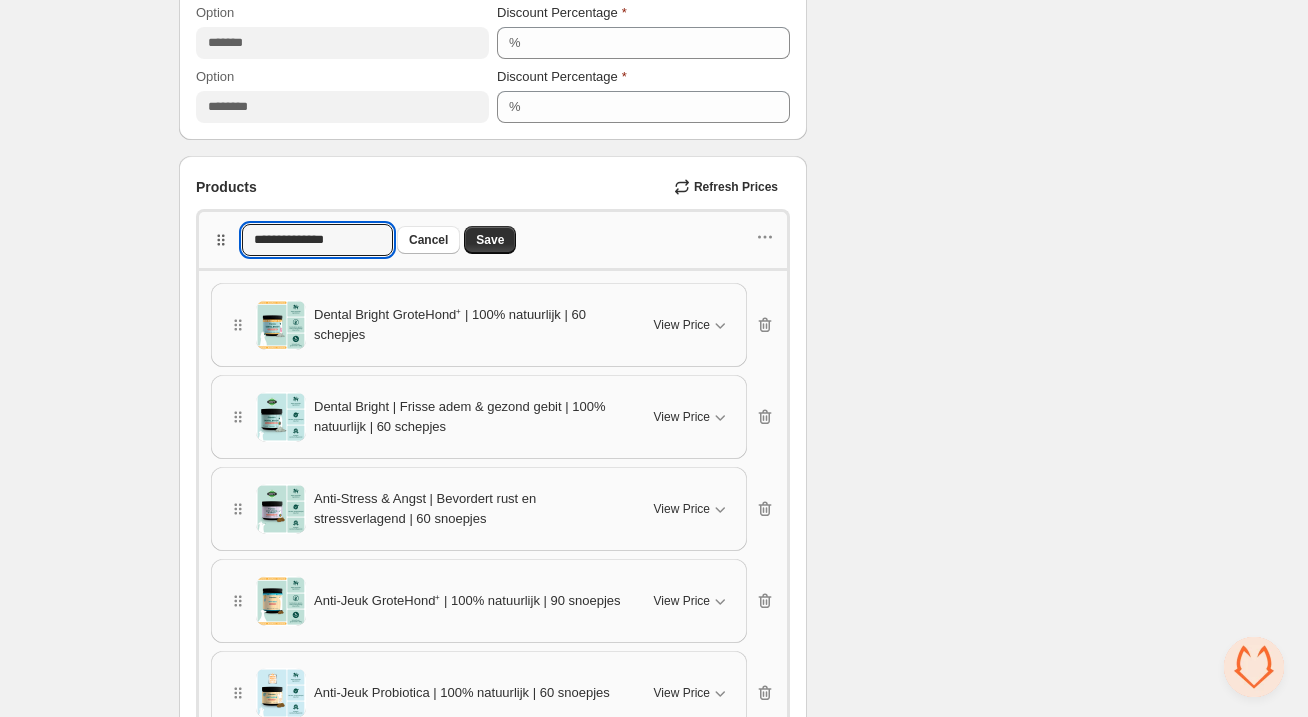 drag, startPoint x: 384, startPoint y: 239, endPoint x: 218, endPoint y: 235, distance: 166.04819 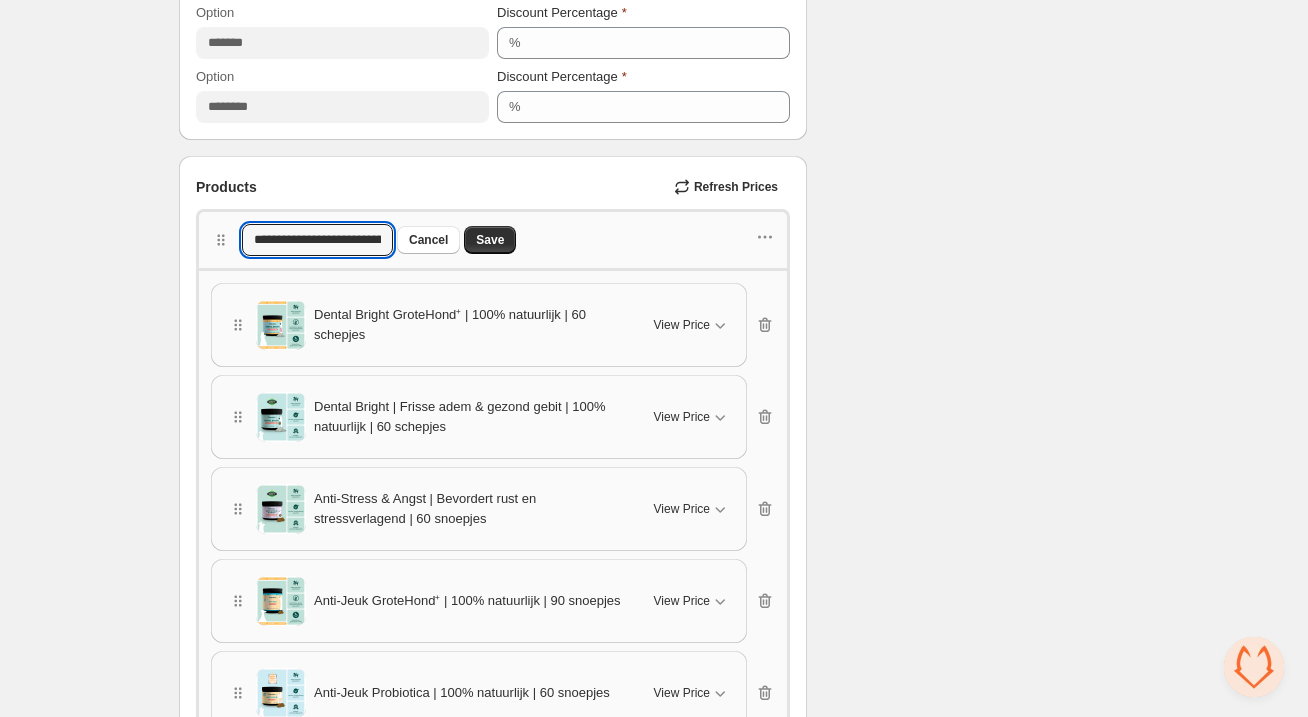 scroll, scrollTop: 0, scrollLeft: 42, axis: horizontal 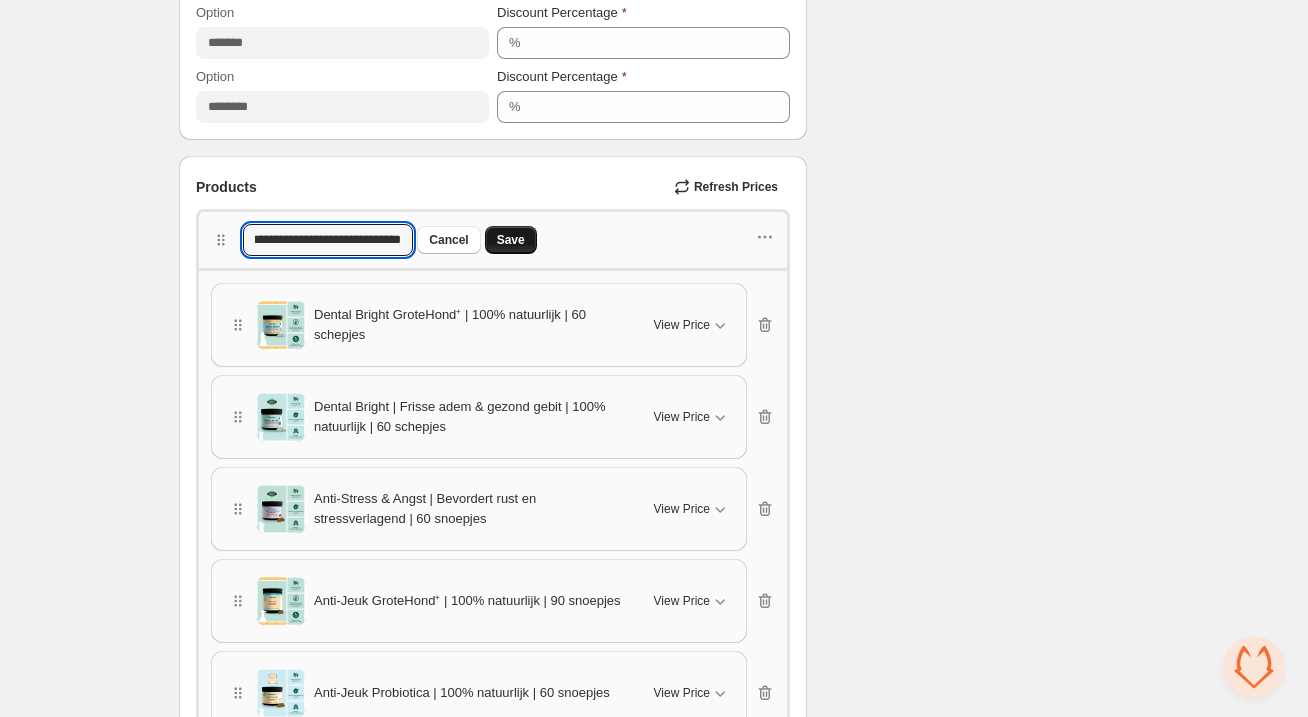 type on "**********" 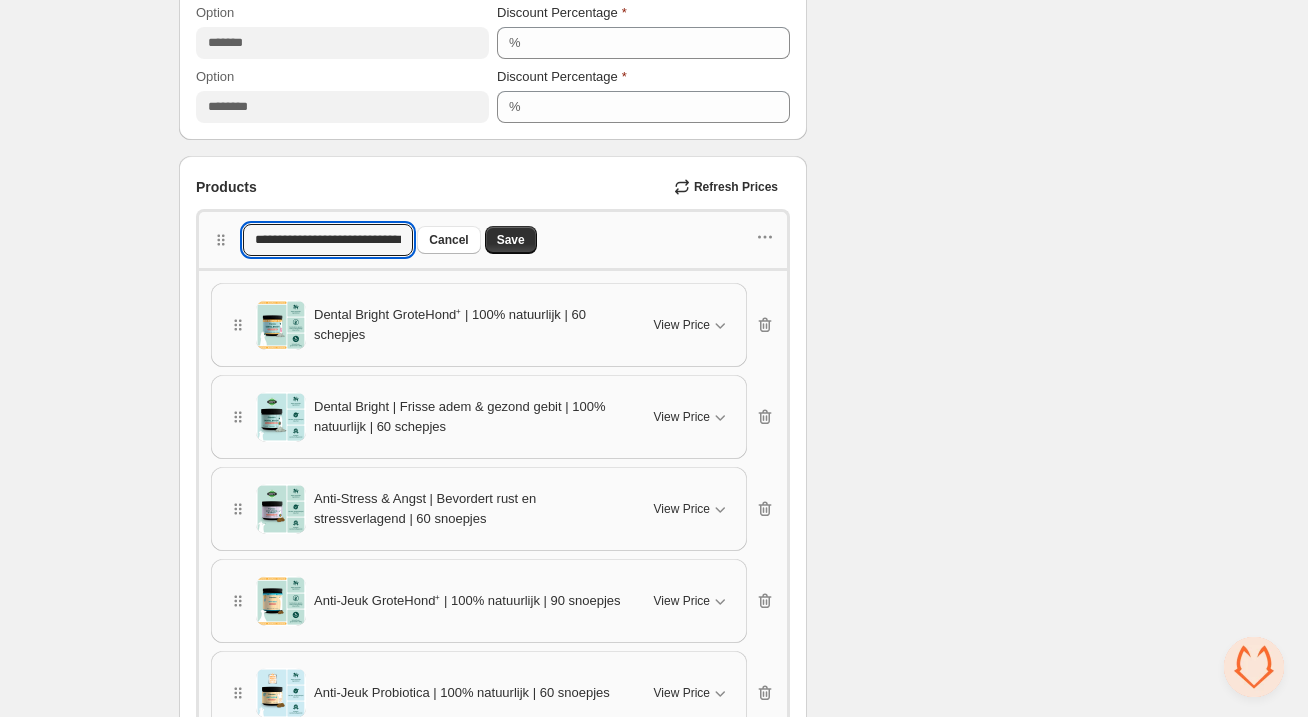 click on "Save" at bounding box center (511, 240) 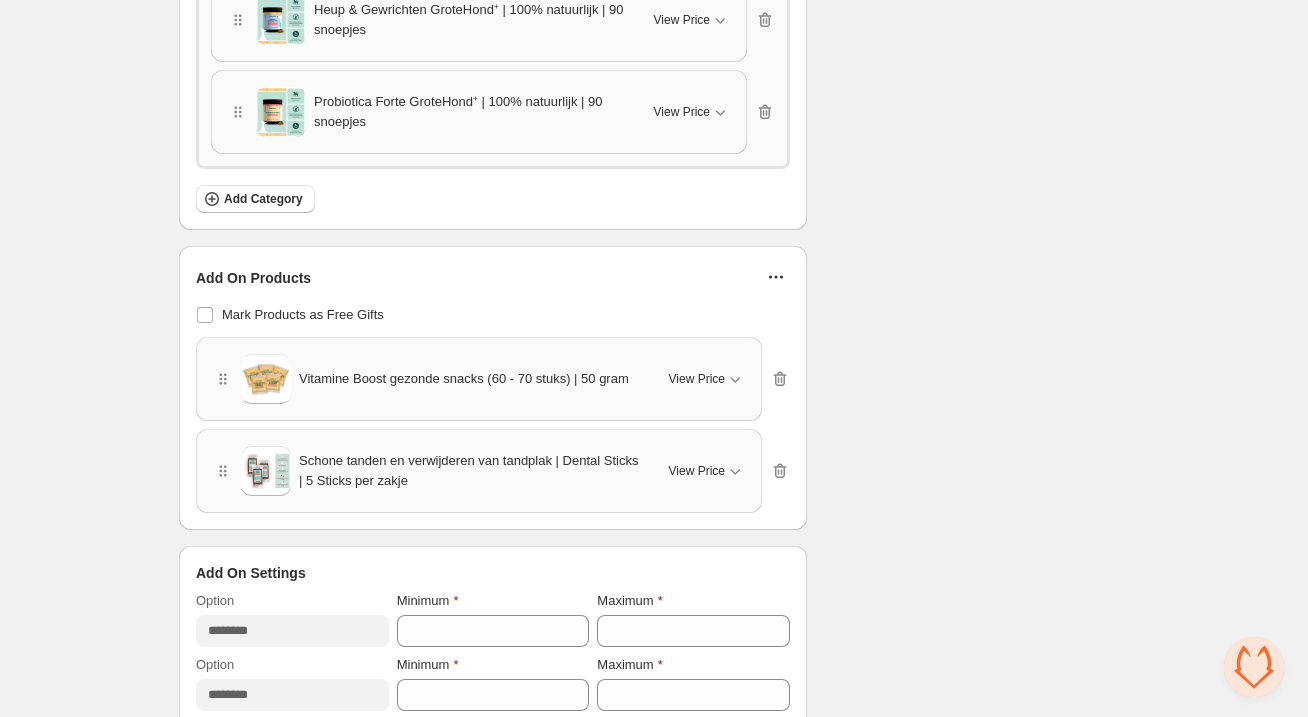 scroll, scrollTop: 4105, scrollLeft: 0, axis: vertical 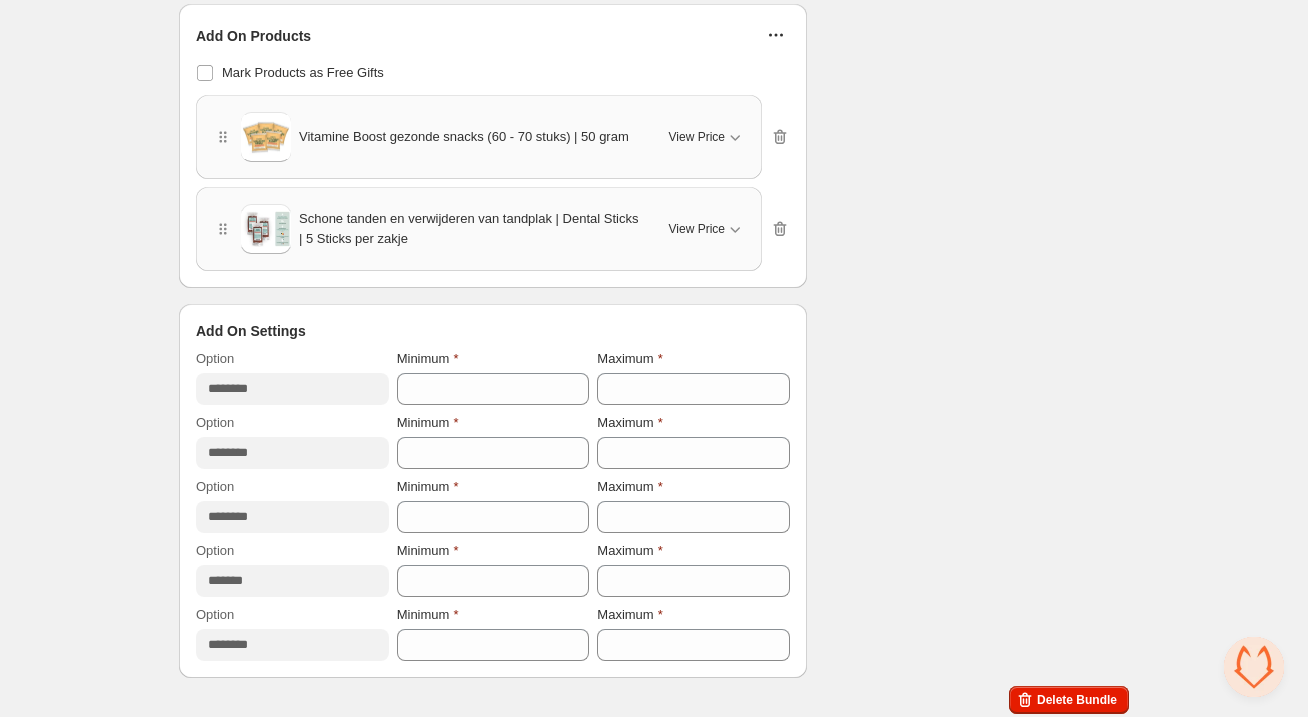 click 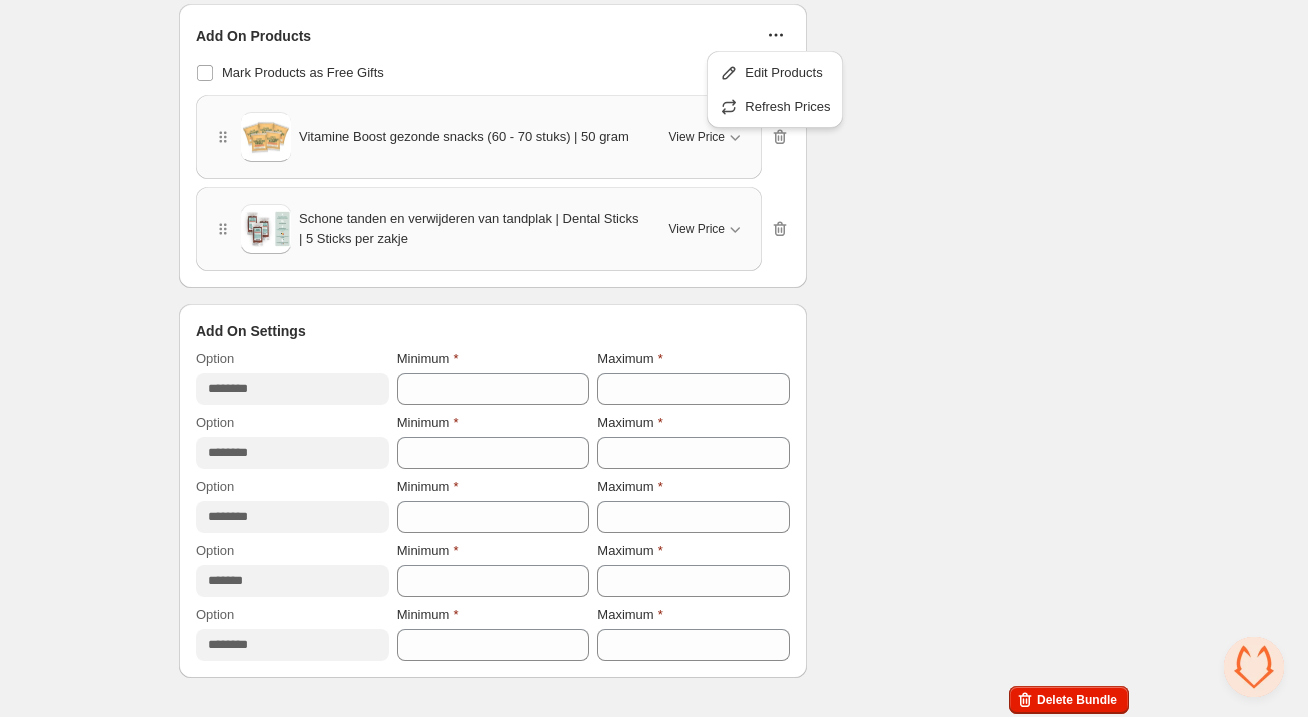 click on "Checklist Status Info Draft To change the bundle's status, please do so on Bundle's Shopify product page after saving the bundle Bundle Limits 27/128 Unique Products 37/420 Variants Across Bundle 2/128 Add On Products Summary A shopper must buy Box of 2 to get 10% off Box of 3 to get 15% off Box of 4 to get 20% off Box of5 to get 25% off Box of 6 to get 25% off And choose Upto 4 add ons with Box of 2 Upto 4 add ons with Box of 3 Upto 4 add ons with Box of 4 Upto 4 add ons with Box of5 Upto 4 add ons with Box of 6" at bounding box center [976, -1664] 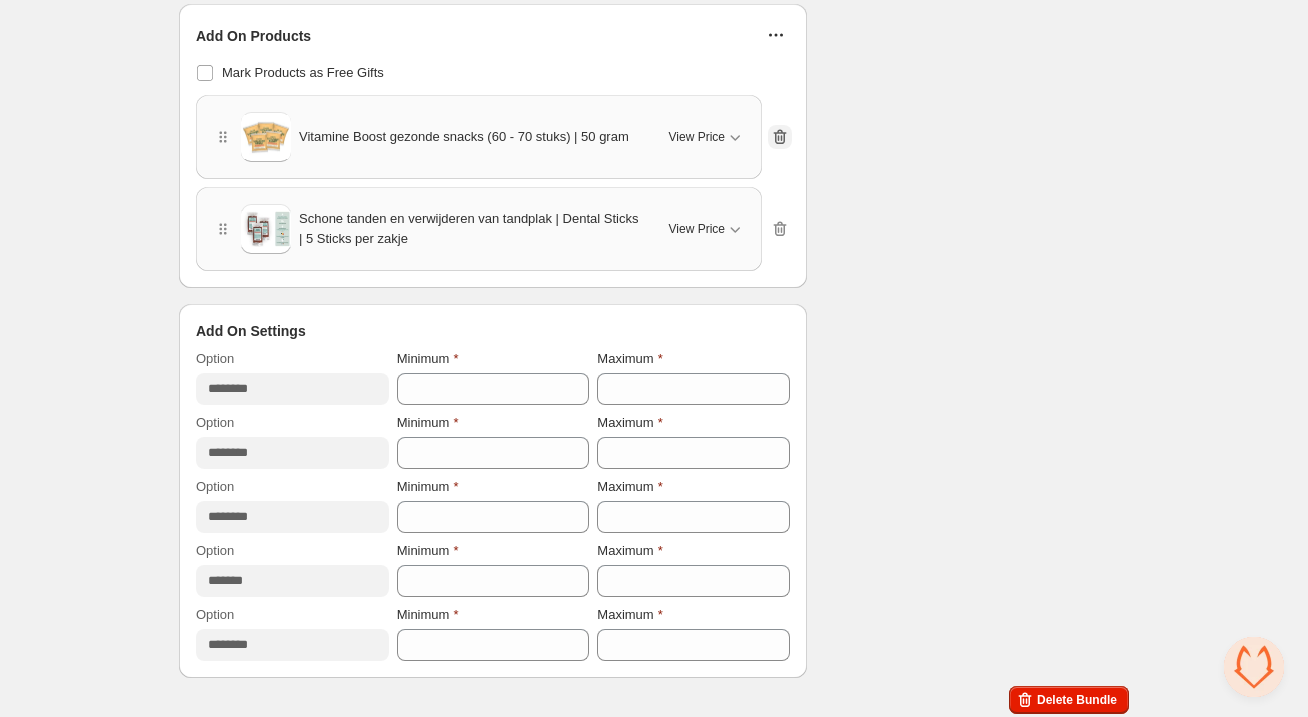 click at bounding box center (780, 137) 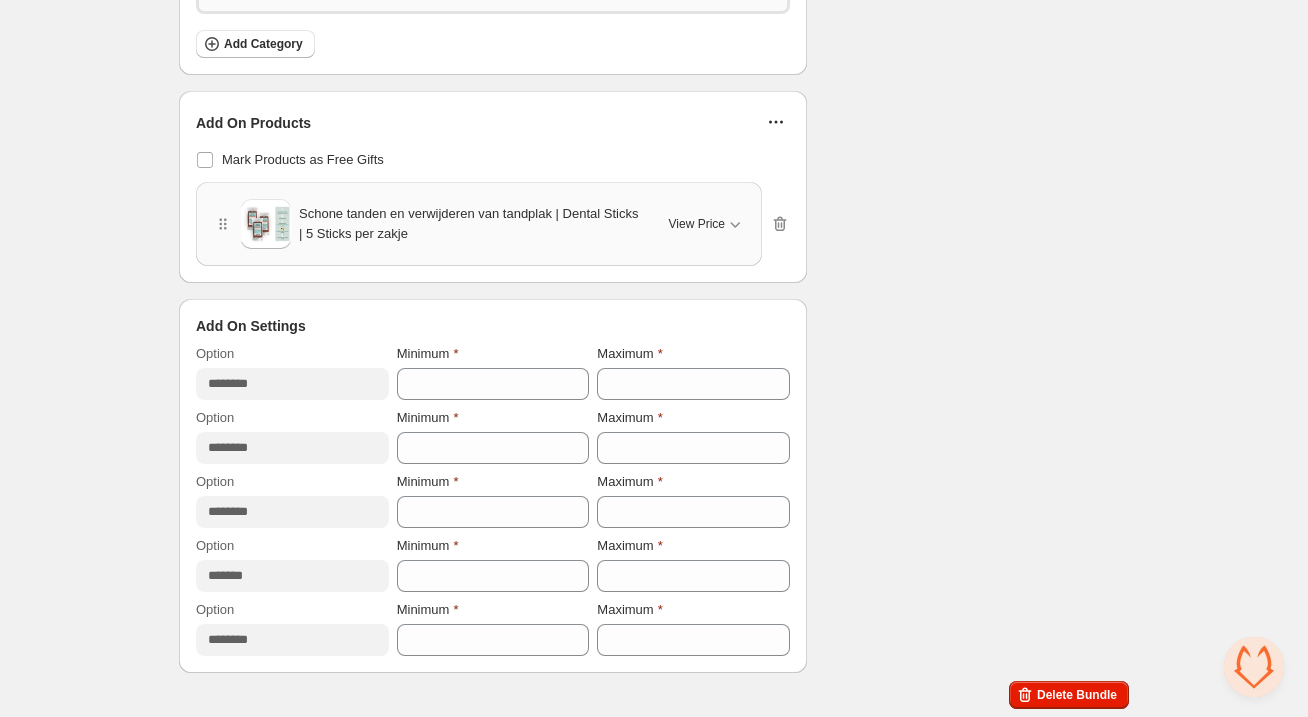 scroll, scrollTop: 4013, scrollLeft: 0, axis: vertical 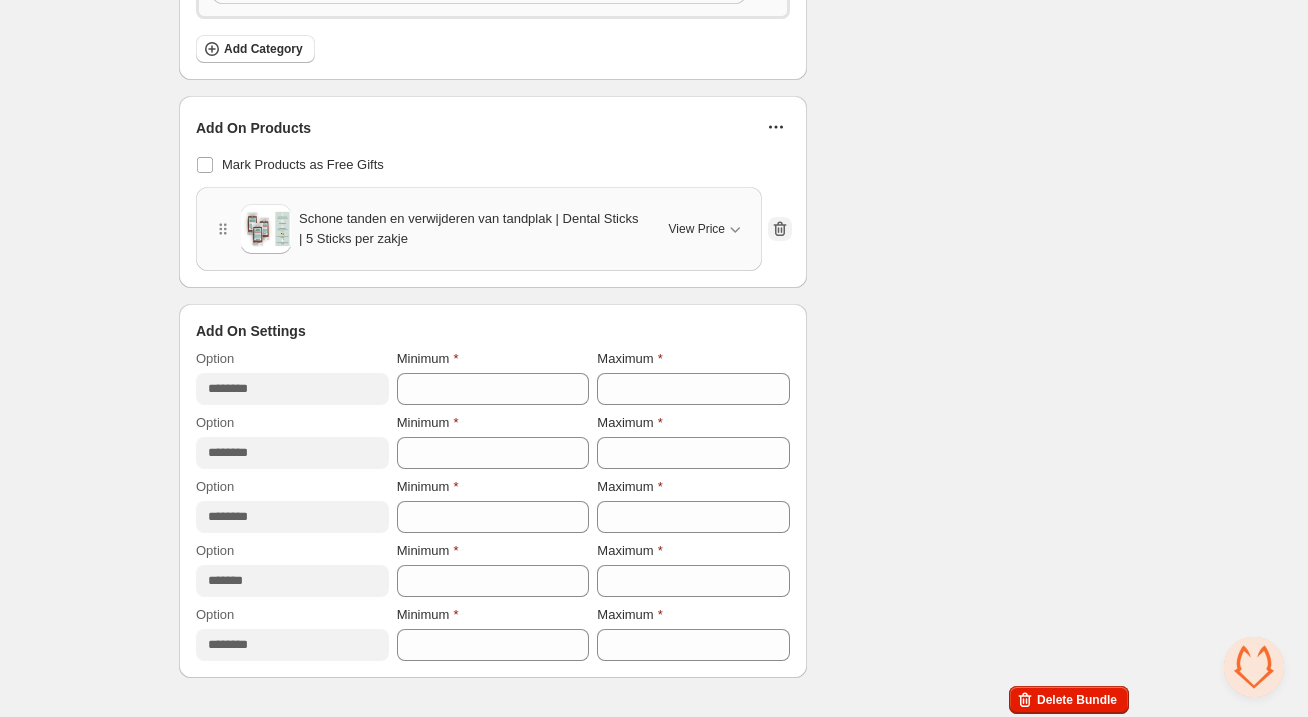 click 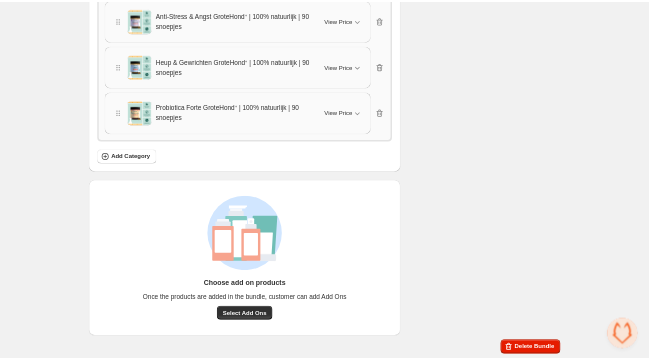 scroll, scrollTop: 3746, scrollLeft: 0, axis: vertical 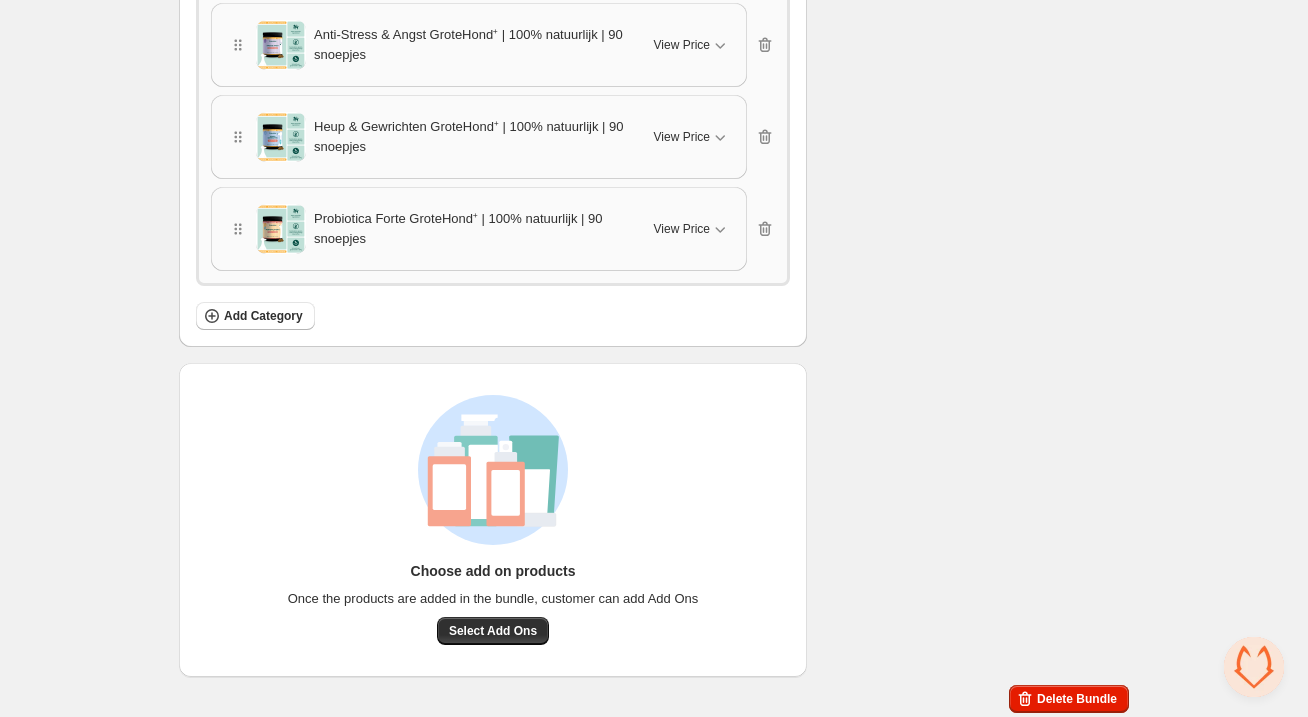drag, startPoint x: 40, startPoint y: 149, endPoint x: 36, endPoint y: 2, distance: 147.05441 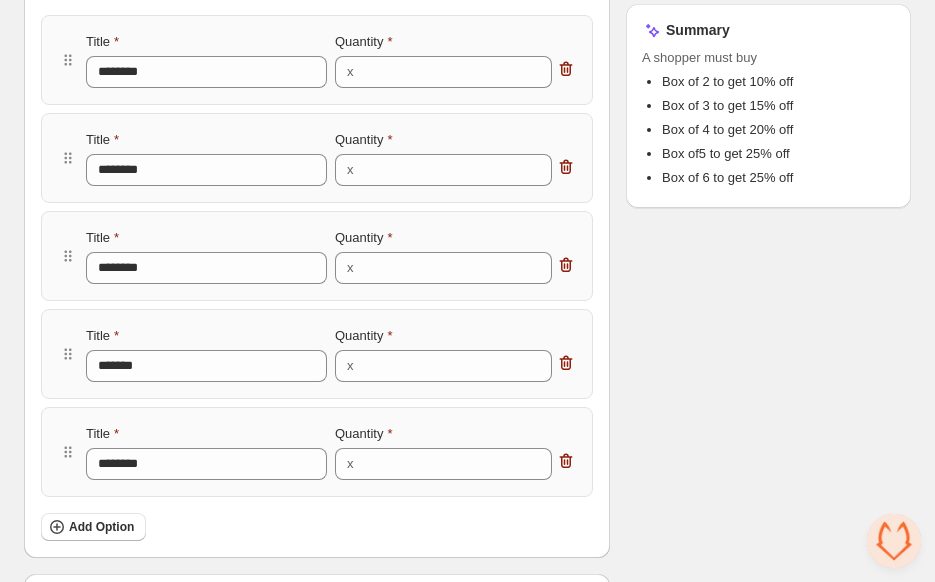 scroll, scrollTop: 395, scrollLeft: 0, axis: vertical 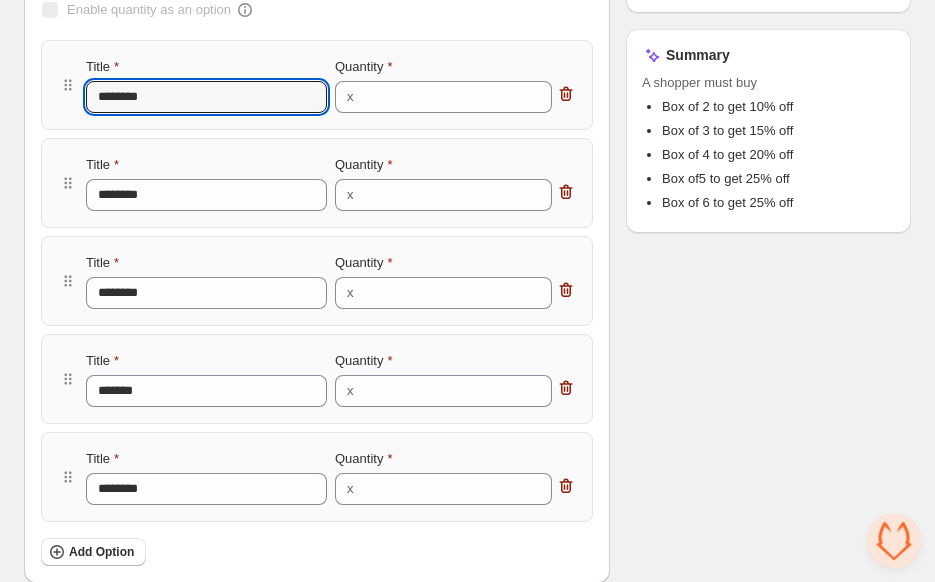 drag, startPoint x: 173, startPoint y: 102, endPoint x: 41, endPoint y: 91, distance: 132.45753 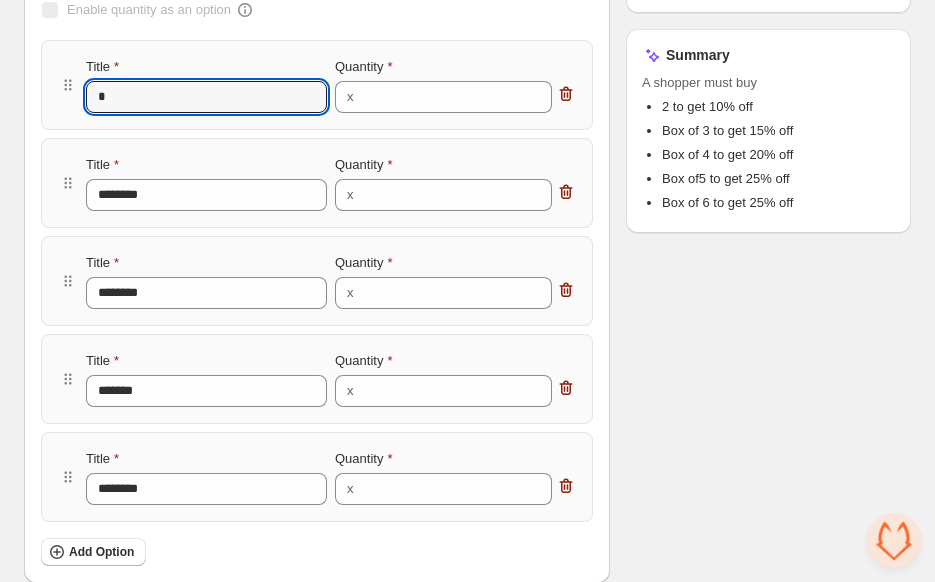 type on "**" 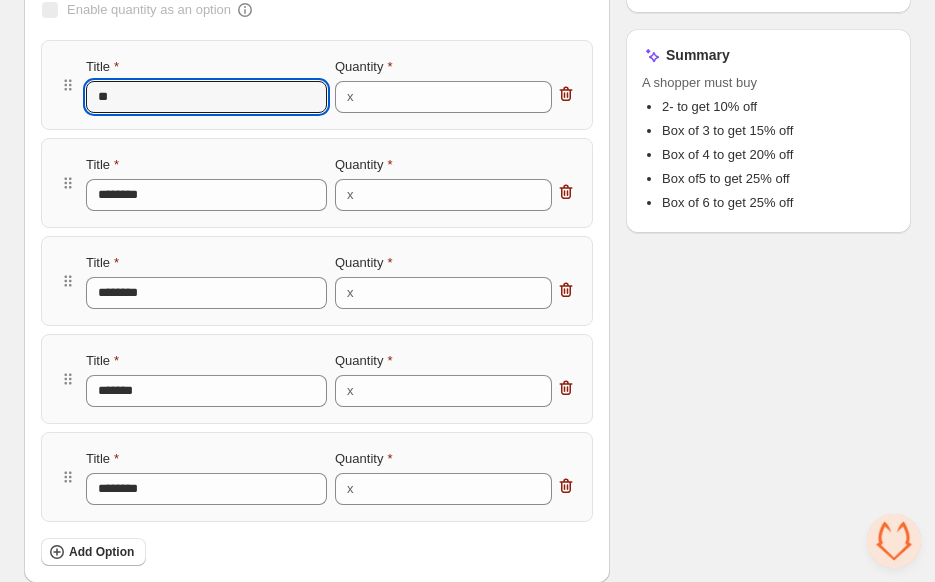 type on "***" 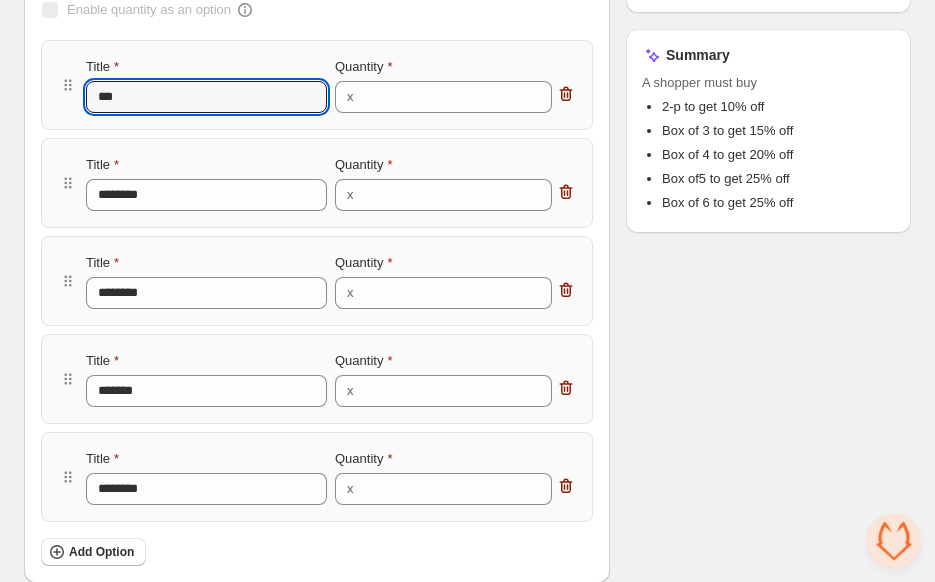 type on "****" 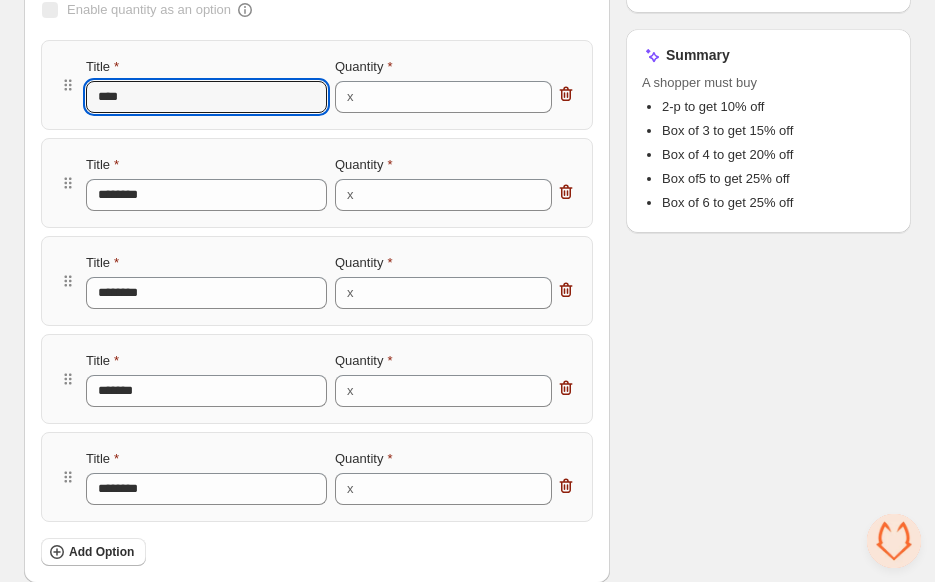 type on "*****" 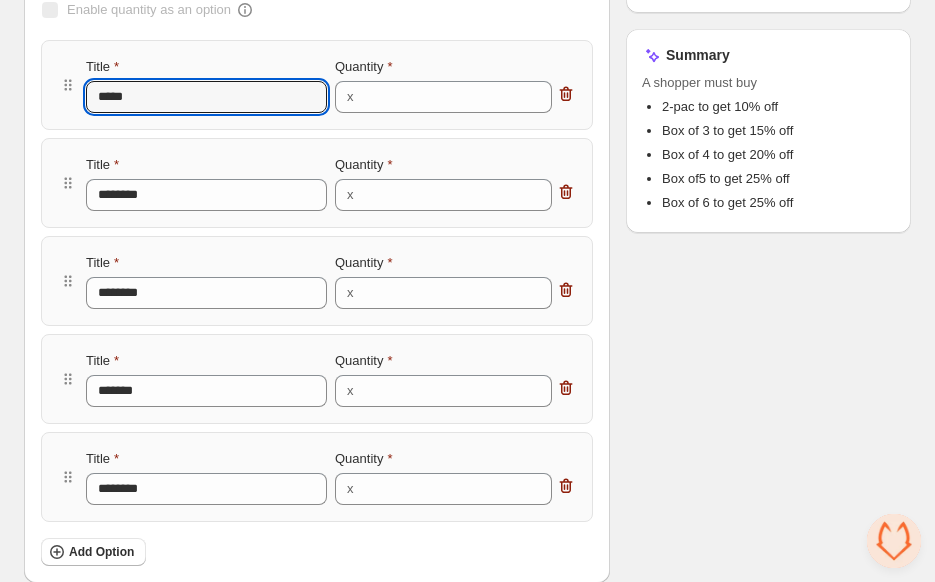 type on "******" 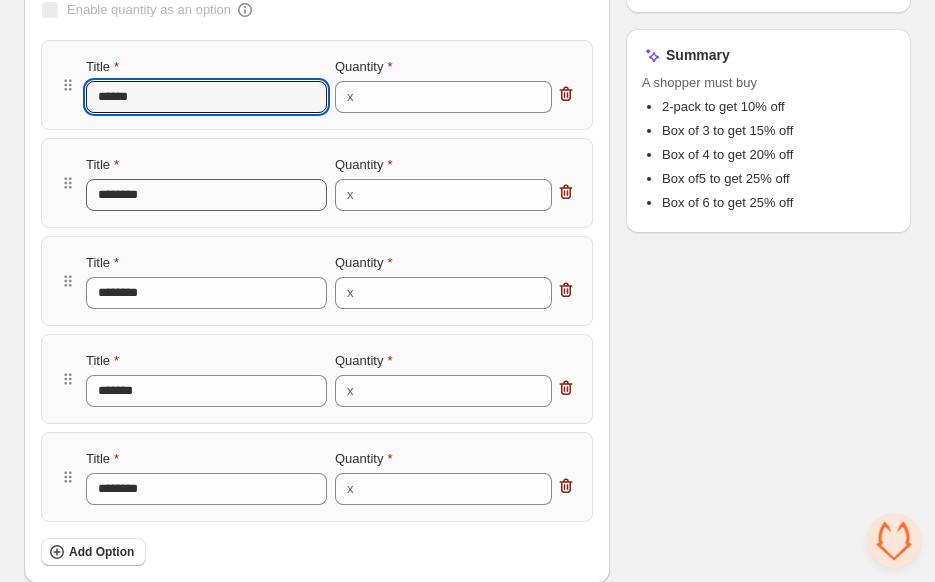 type on "******" 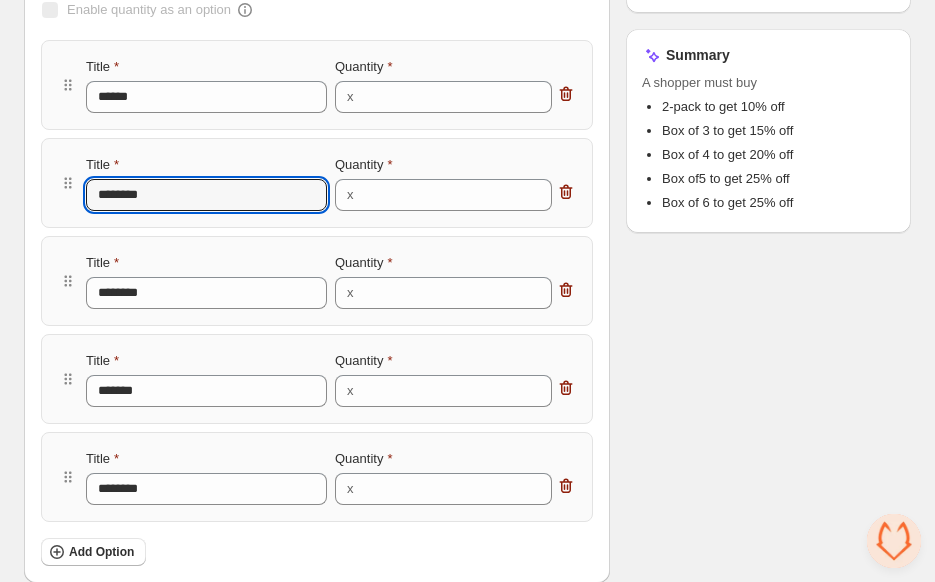drag, startPoint x: 169, startPoint y: 194, endPoint x: 42, endPoint y: 189, distance: 127.09839 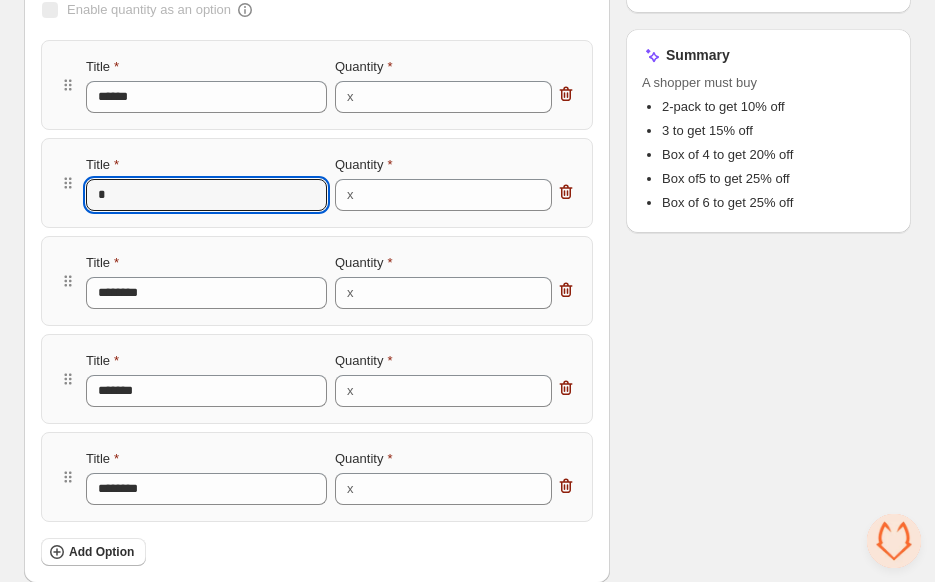 type on "**" 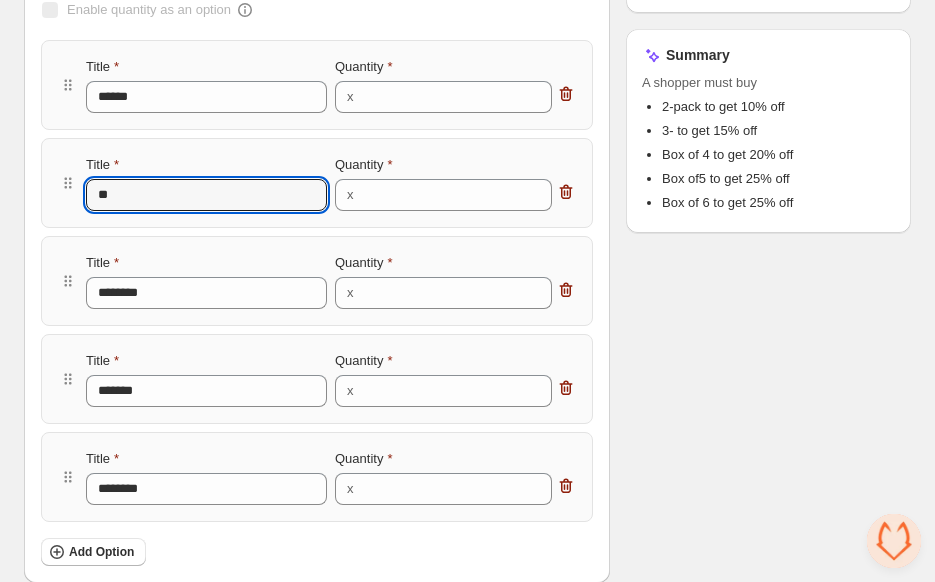 type on "***" 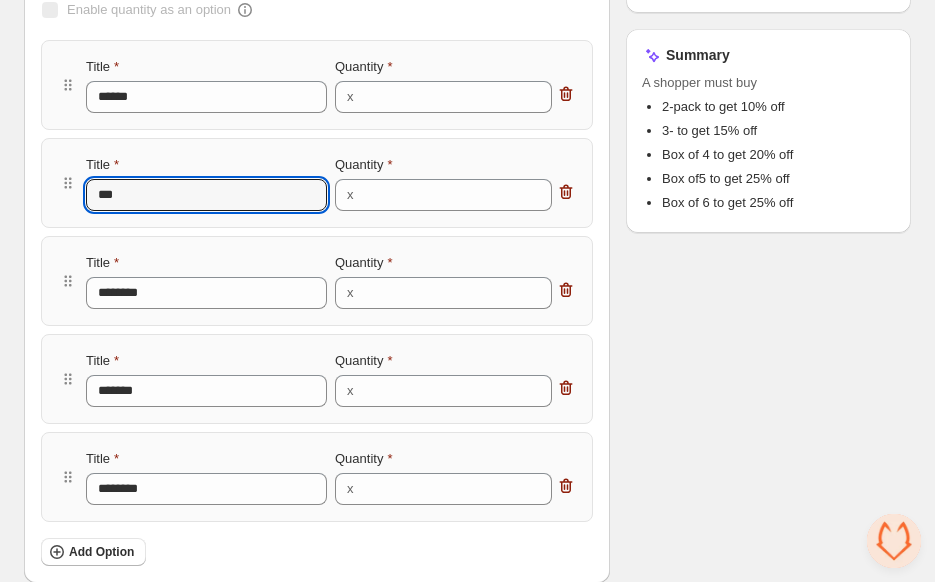 type on "****" 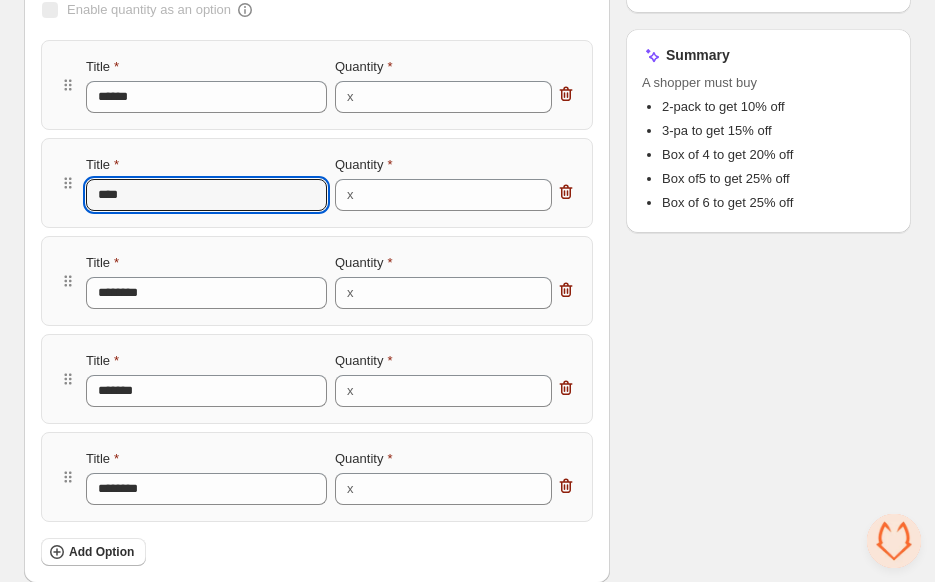 type on "*****" 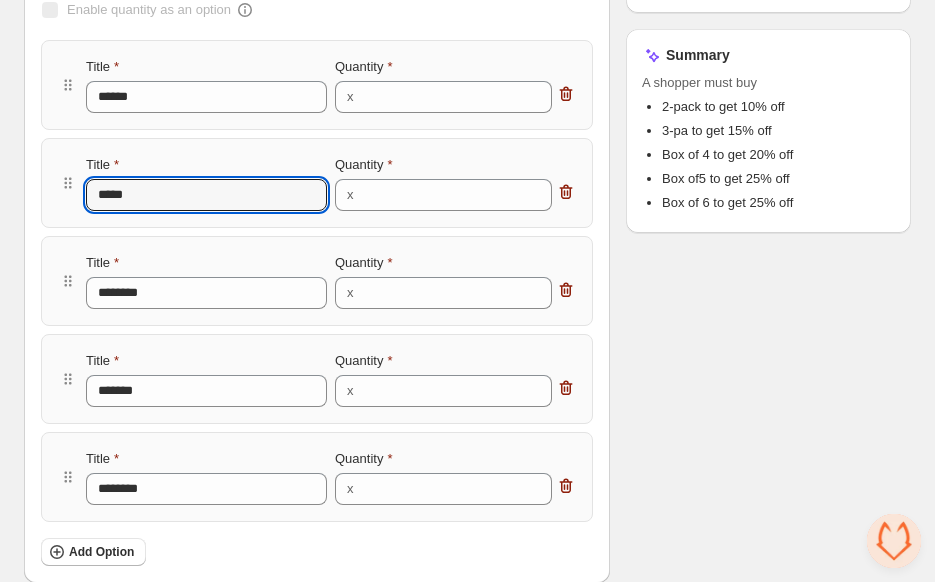 type on "******" 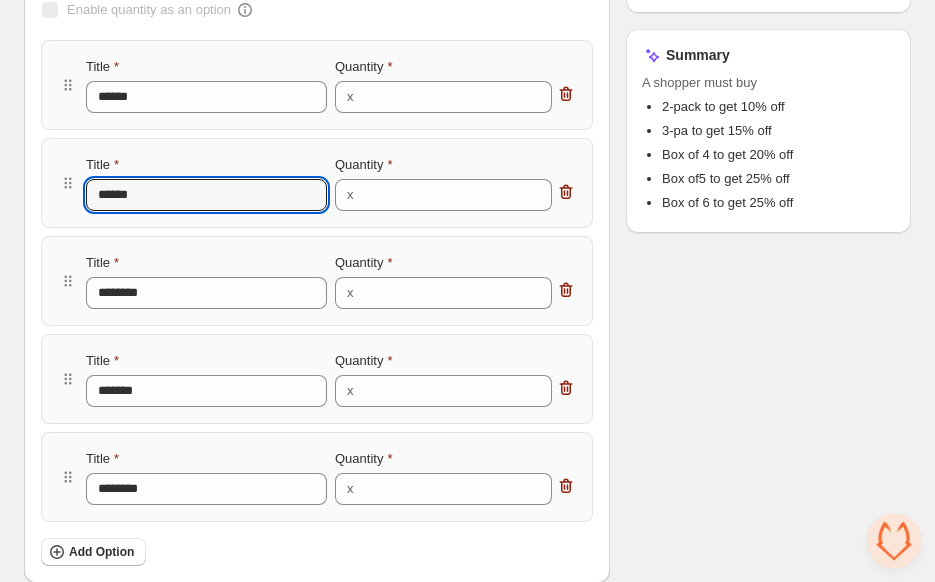 type on "******" 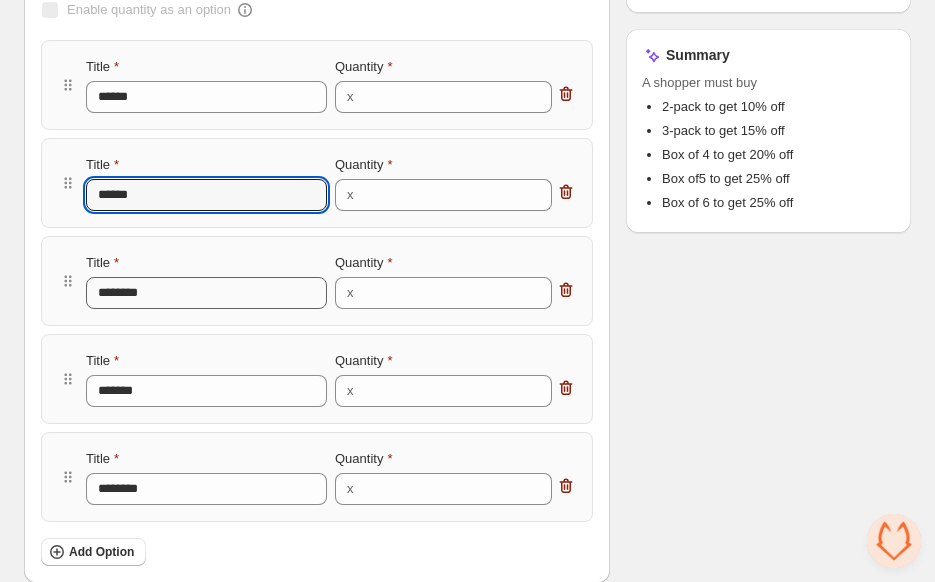 type on "******" 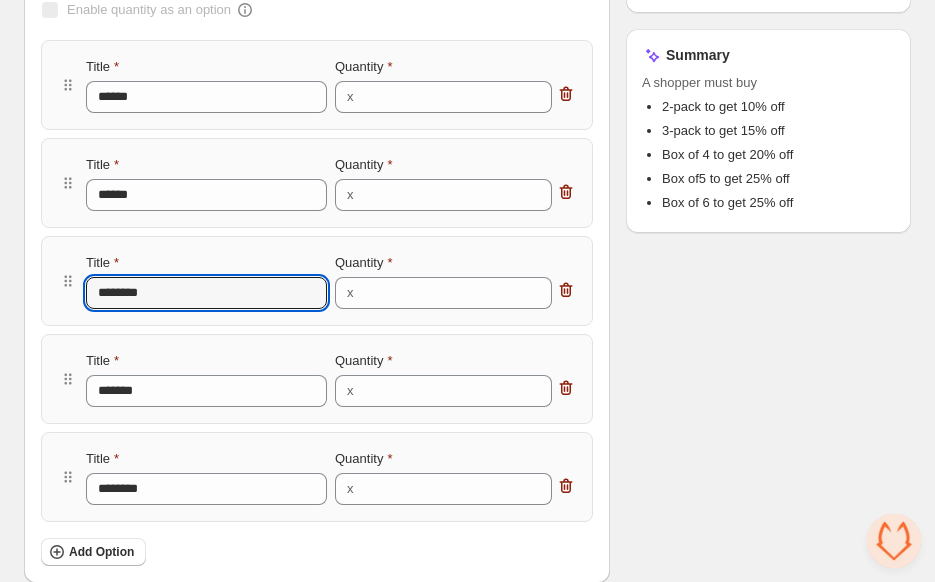 drag, startPoint x: 170, startPoint y: 298, endPoint x: -4, endPoint y: 278, distance: 175.14566 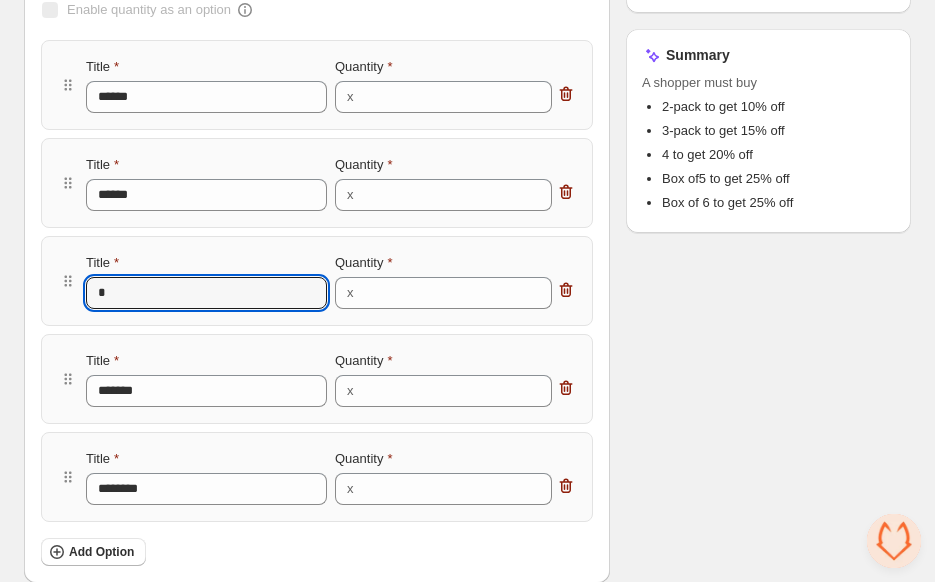 type on "**" 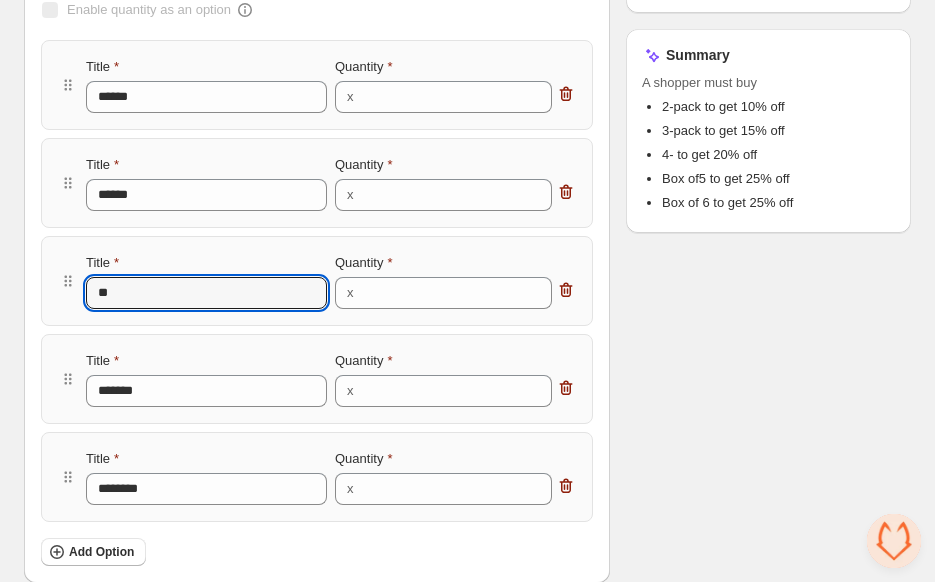 type on "***" 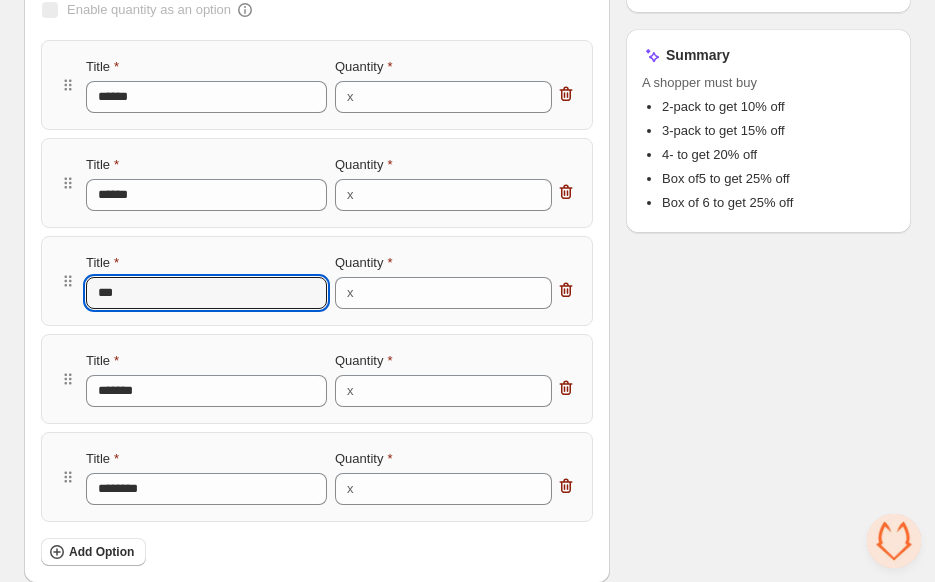 type on "****" 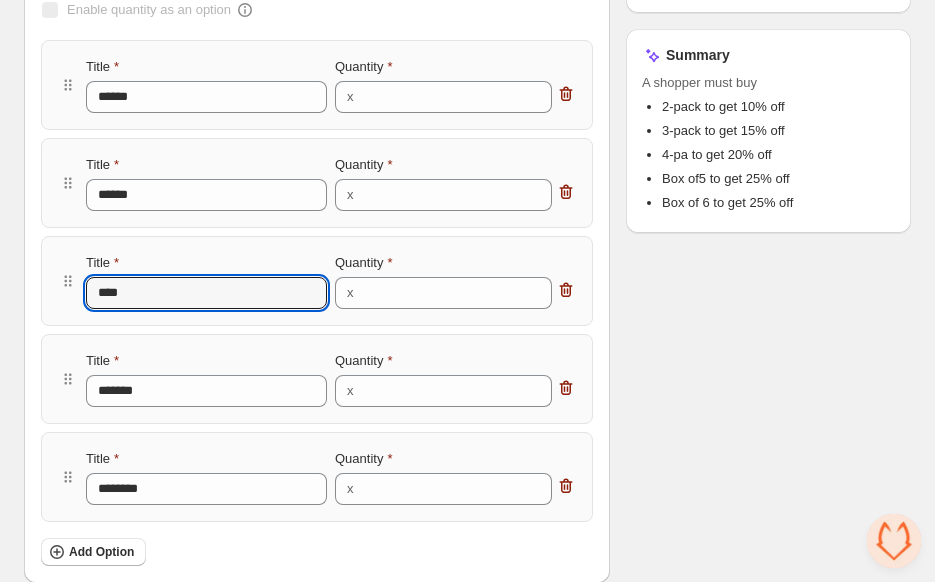 type on "*****" 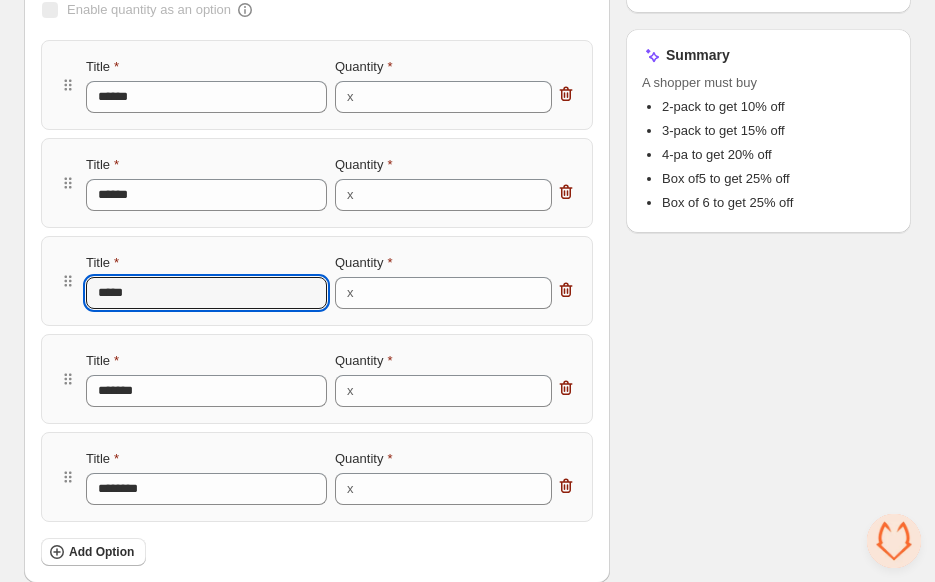 type on "******" 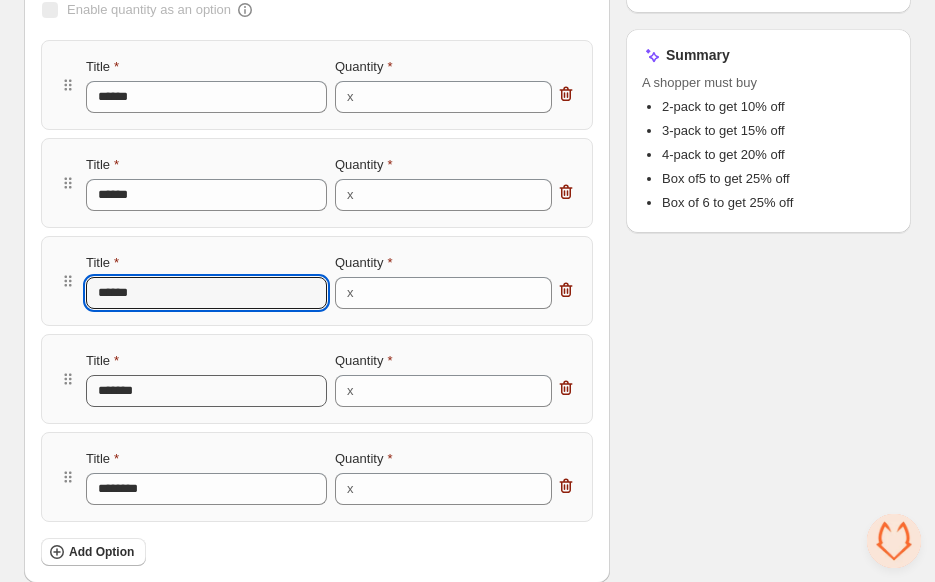 type on "******" 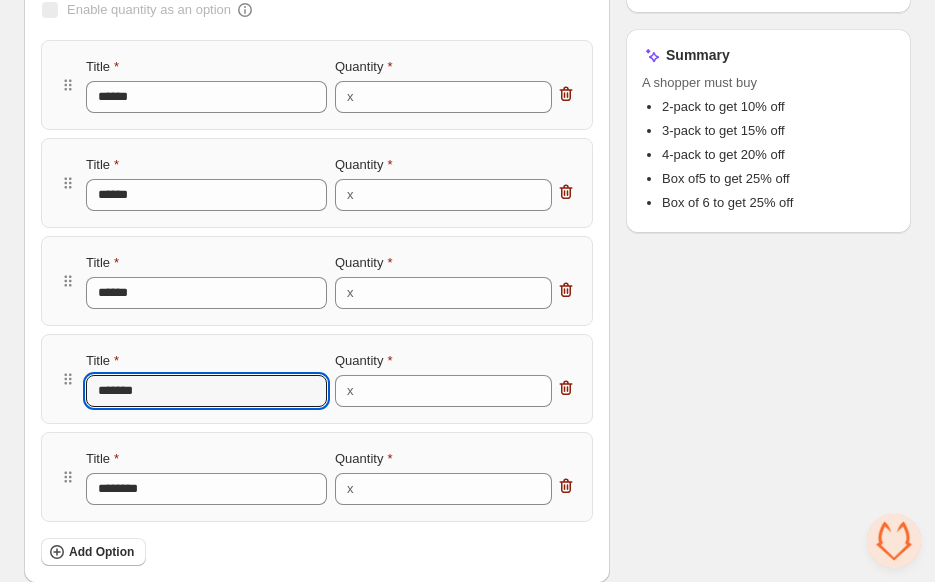 drag, startPoint x: 153, startPoint y: 391, endPoint x: 25, endPoint y: 371, distance: 129.55309 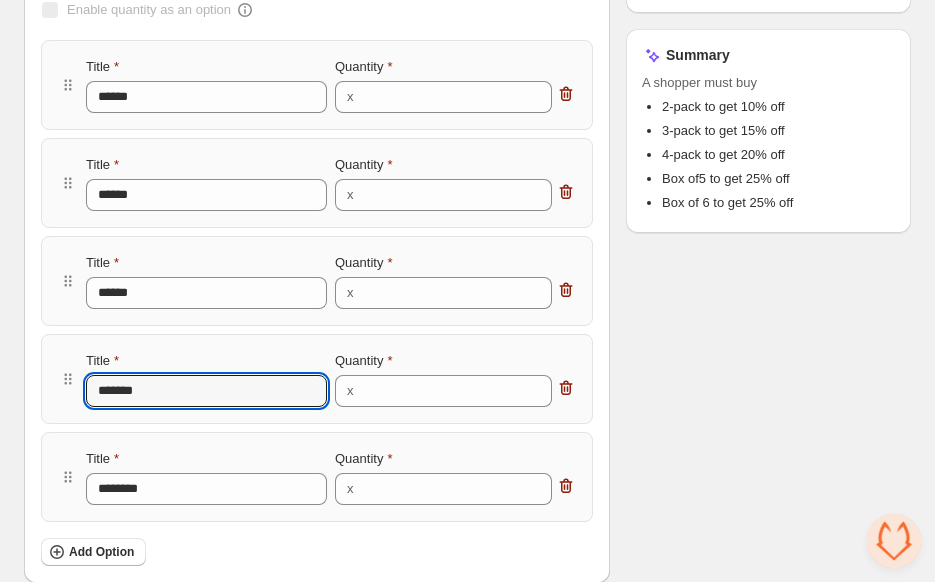 type on "*" 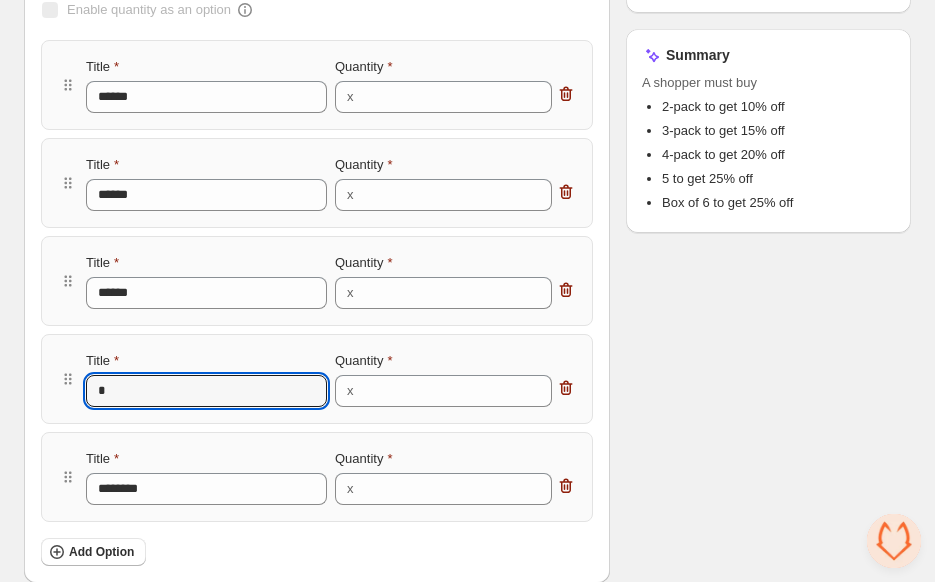 type on "**" 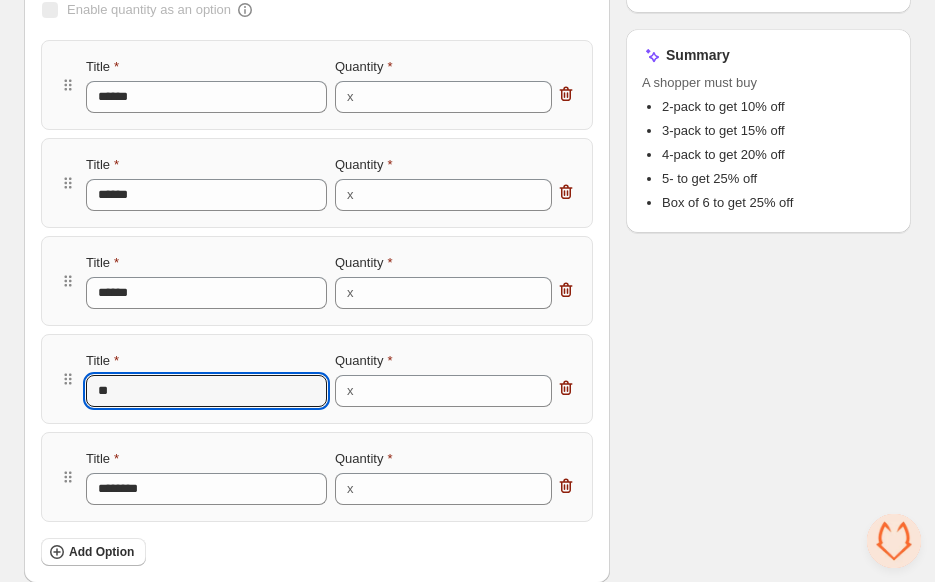 type on "***" 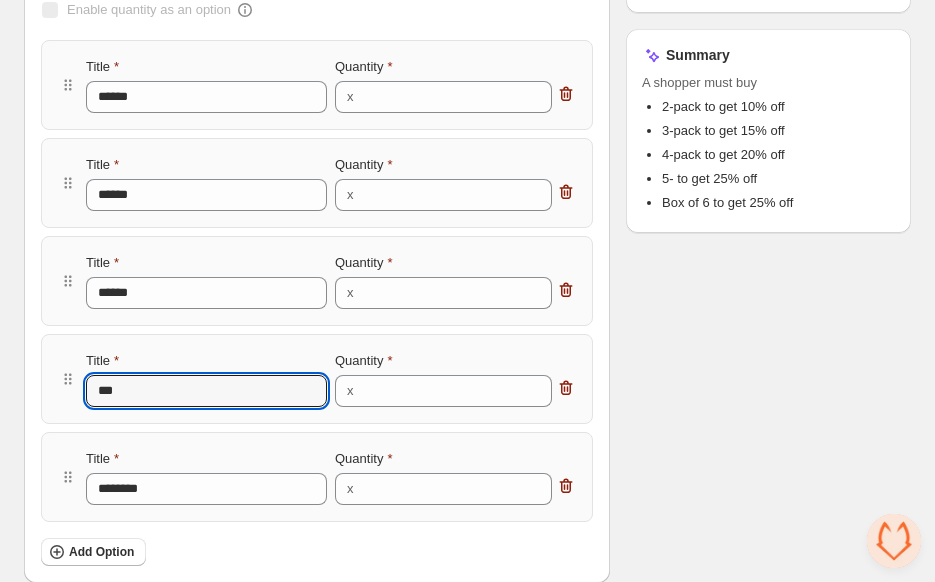 type on "****" 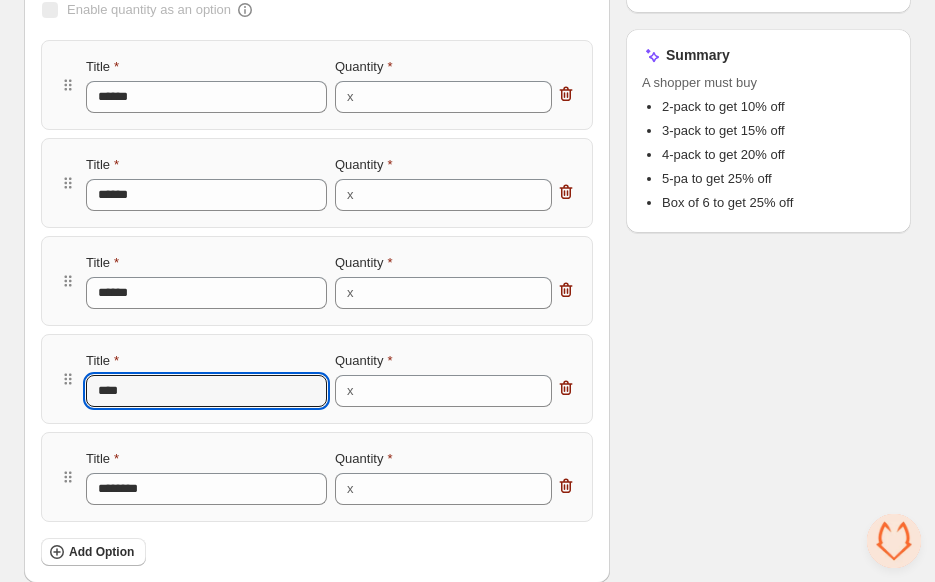 type on "*****" 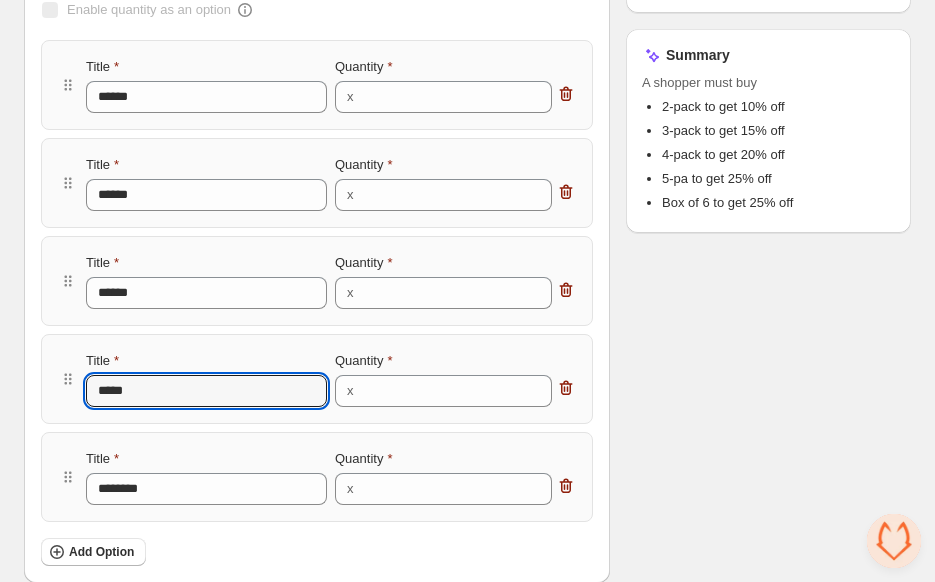 type on "******" 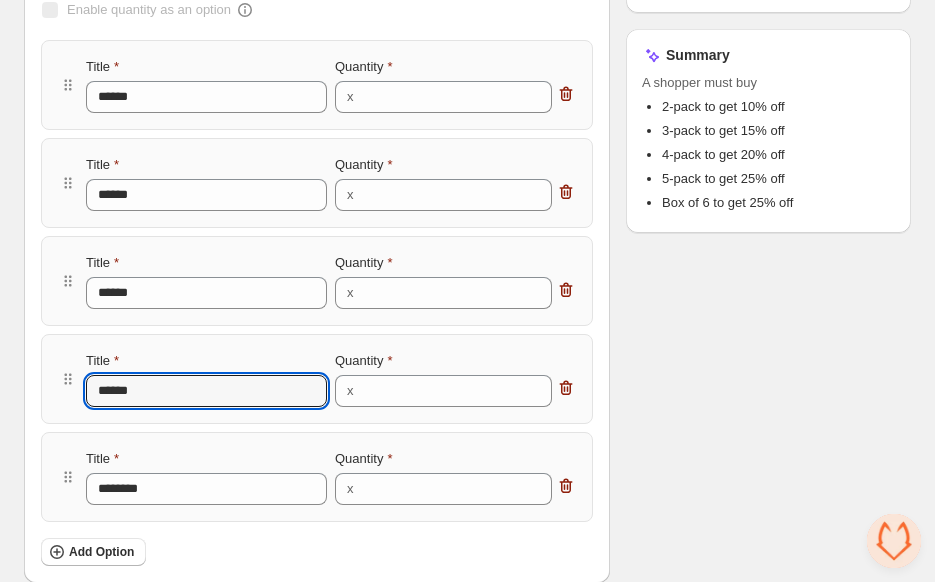 type on "******" 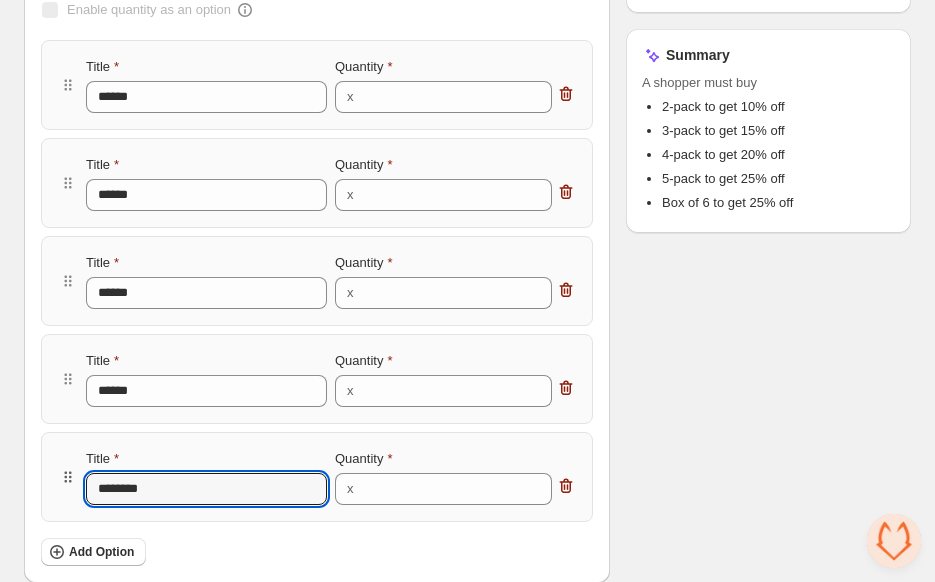 drag, startPoint x: 179, startPoint y: 490, endPoint x: 65, endPoint y: 473, distance: 115.260574 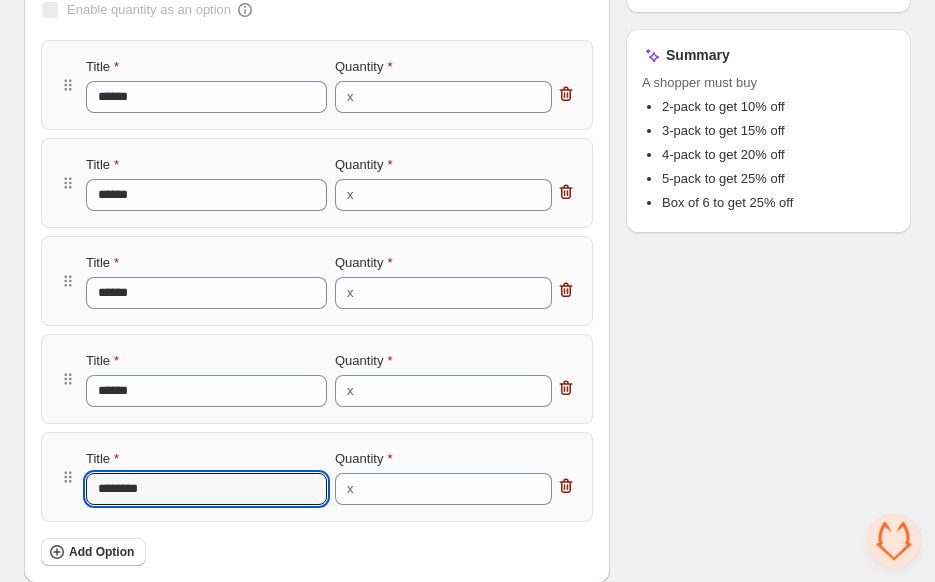 type on "*" 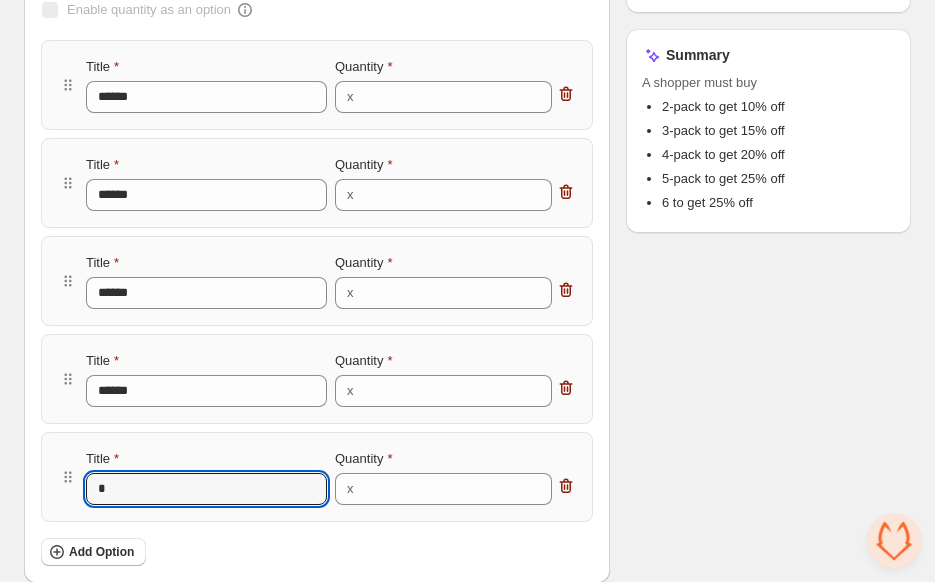 type on "**" 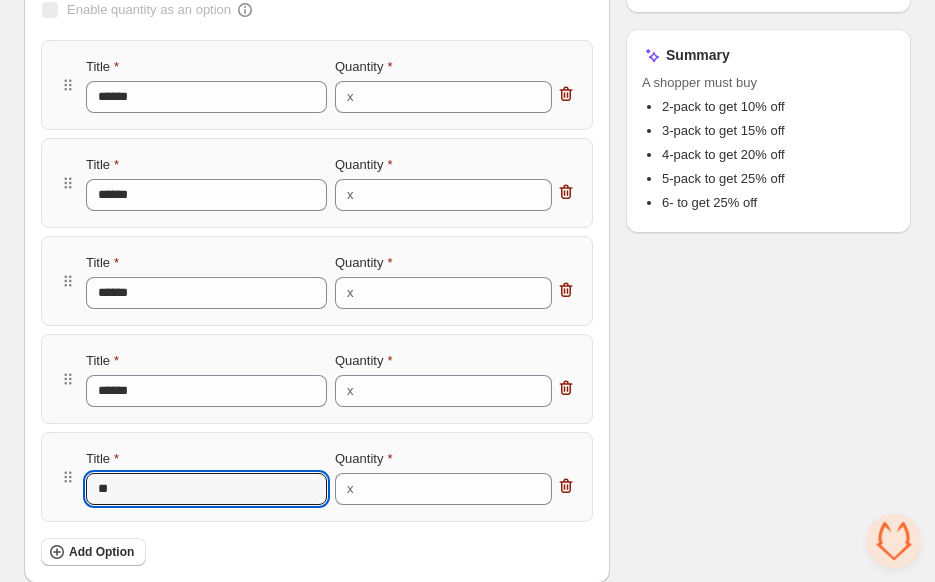 type on "***" 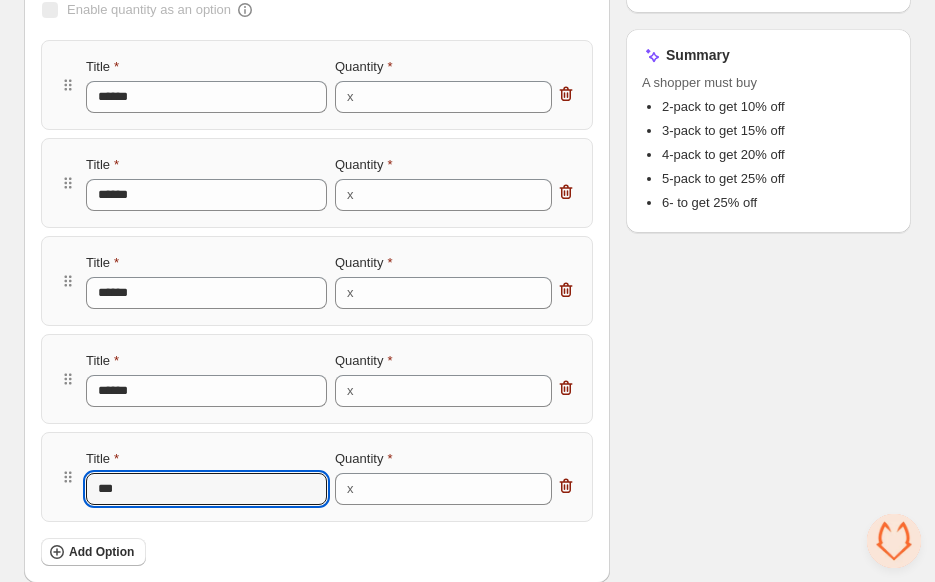 type on "****" 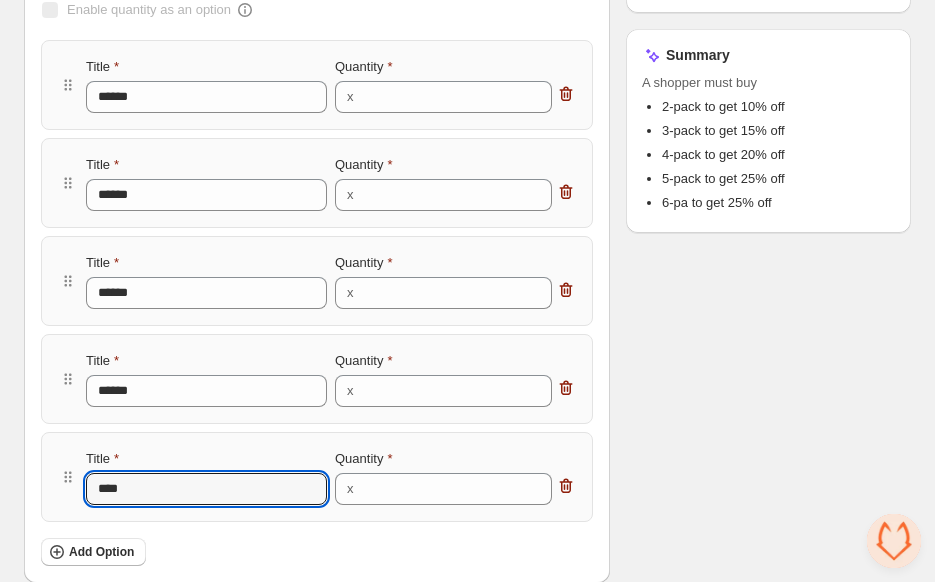 type on "*****" 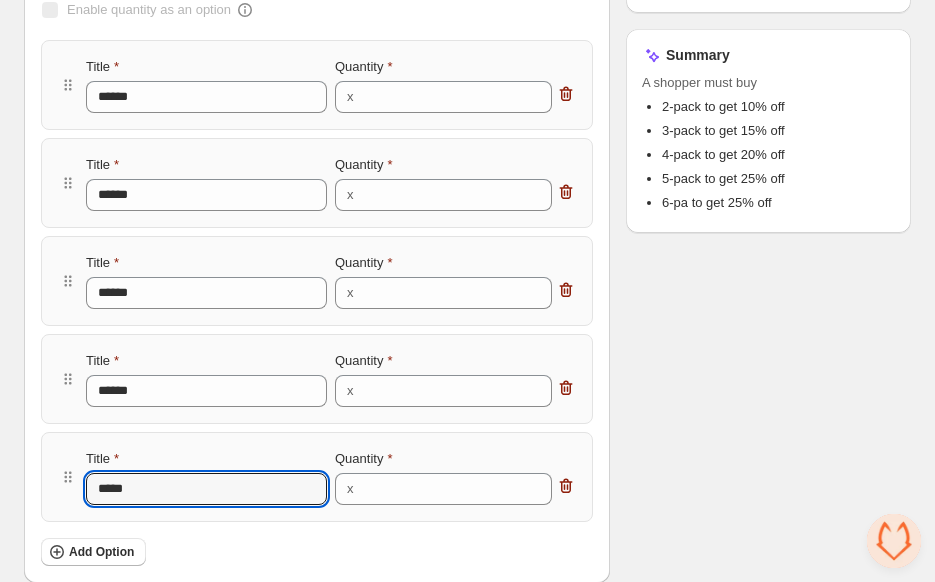 type on "******" 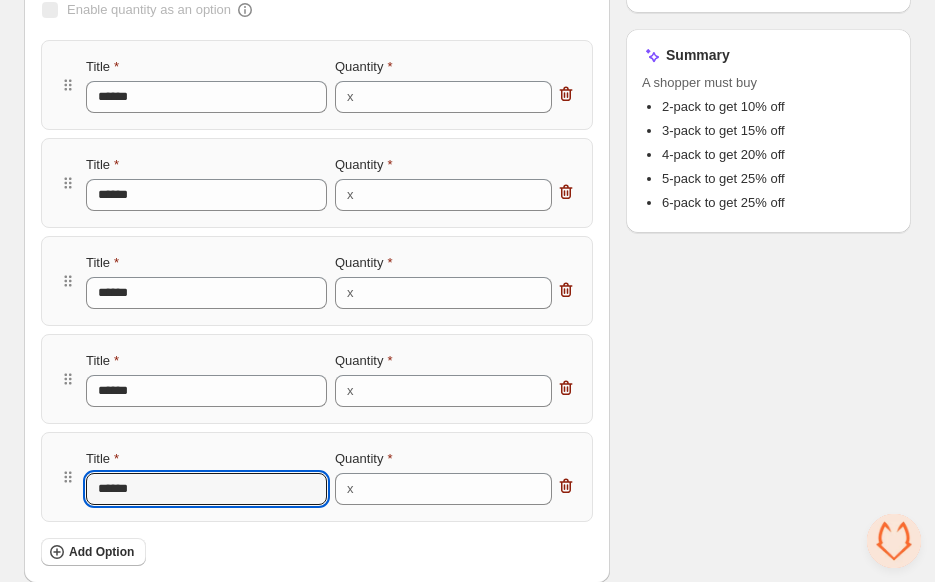 type on "******" 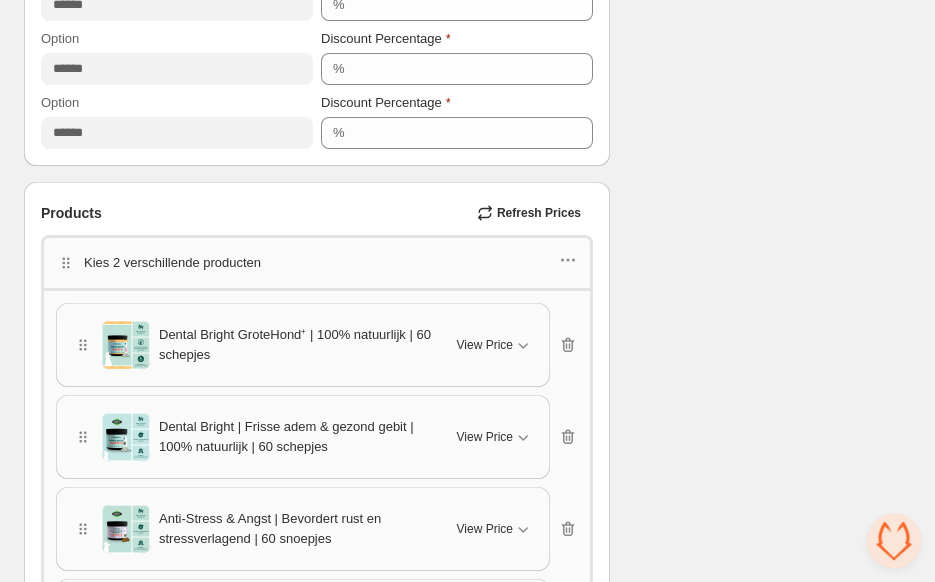 scroll, scrollTop: 1242, scrollLeft: 0, axis: vertical 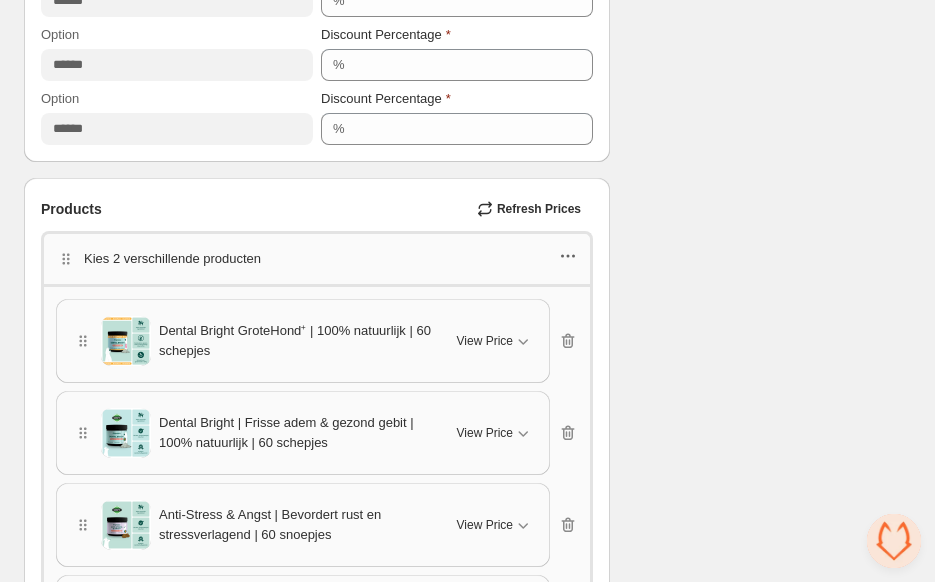 click 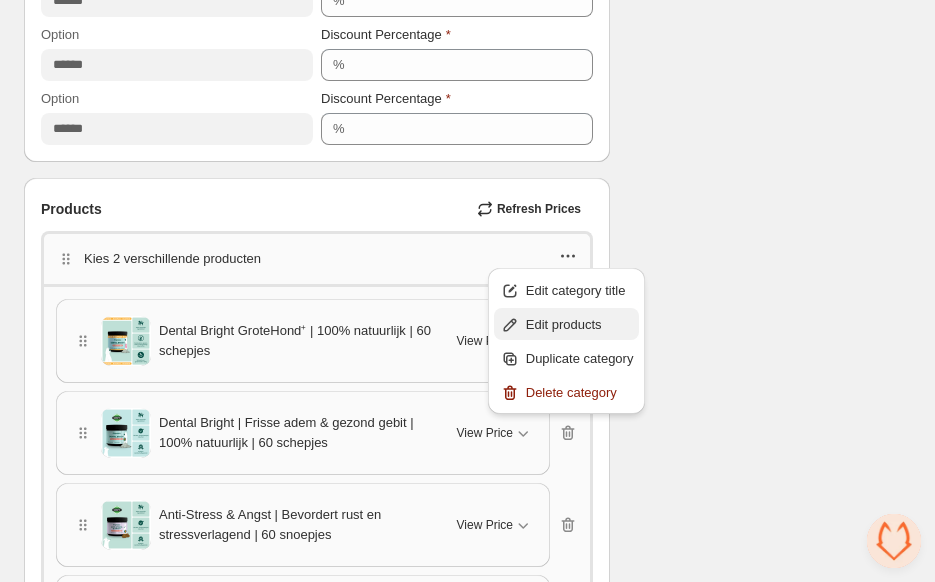 click on "Edit products" at bounding box center (580, 325) 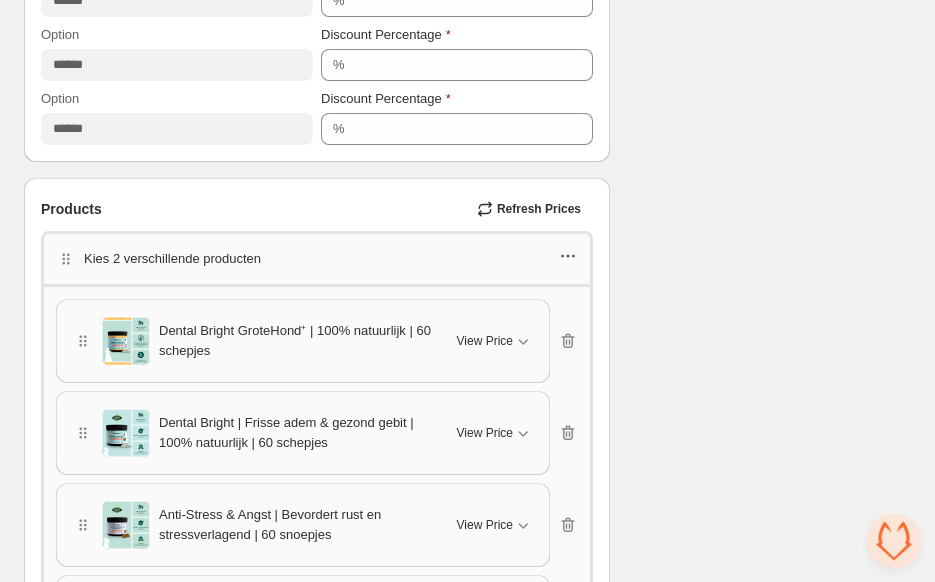 click 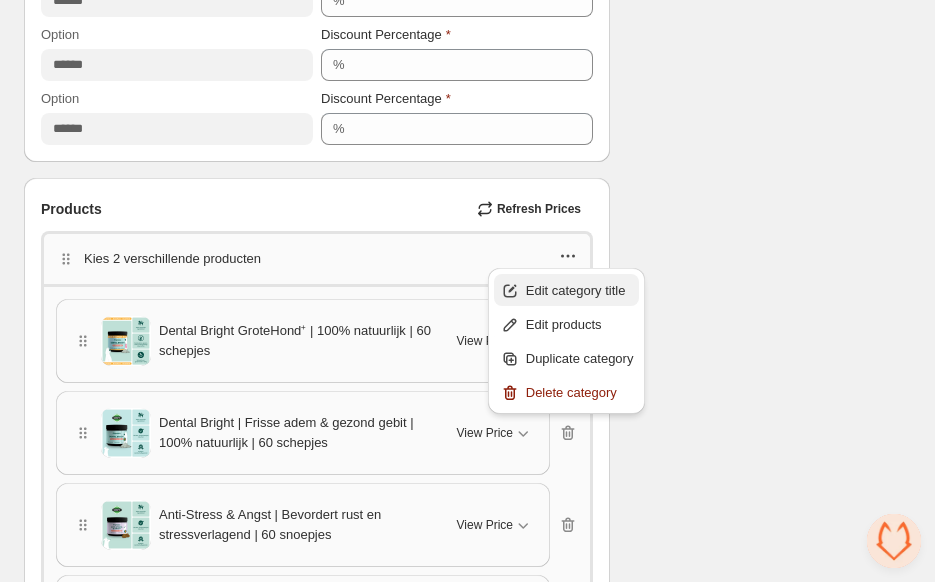 click on "Edit category title" at bounding box center [580, 291] 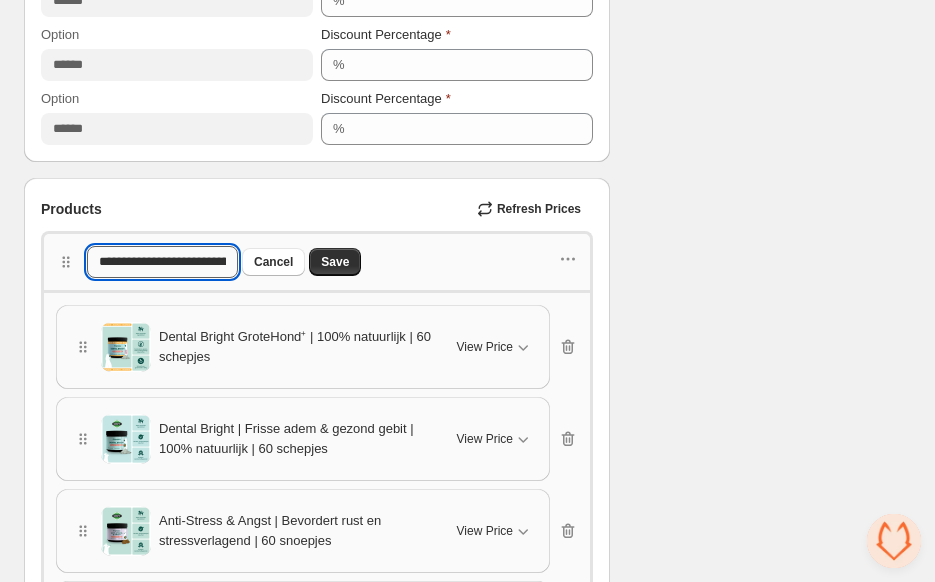 click on "**********" at bounding box center (162, 262) 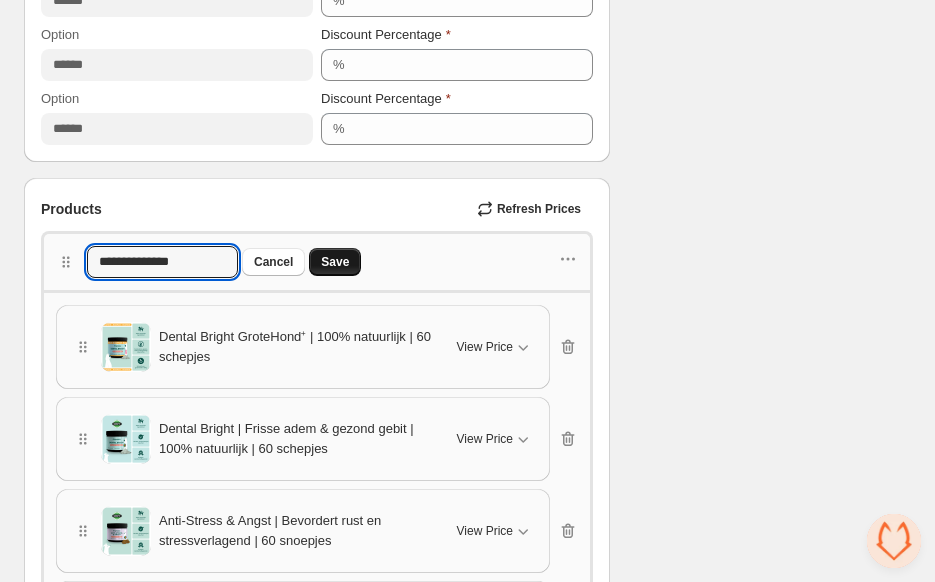 type on "**********" 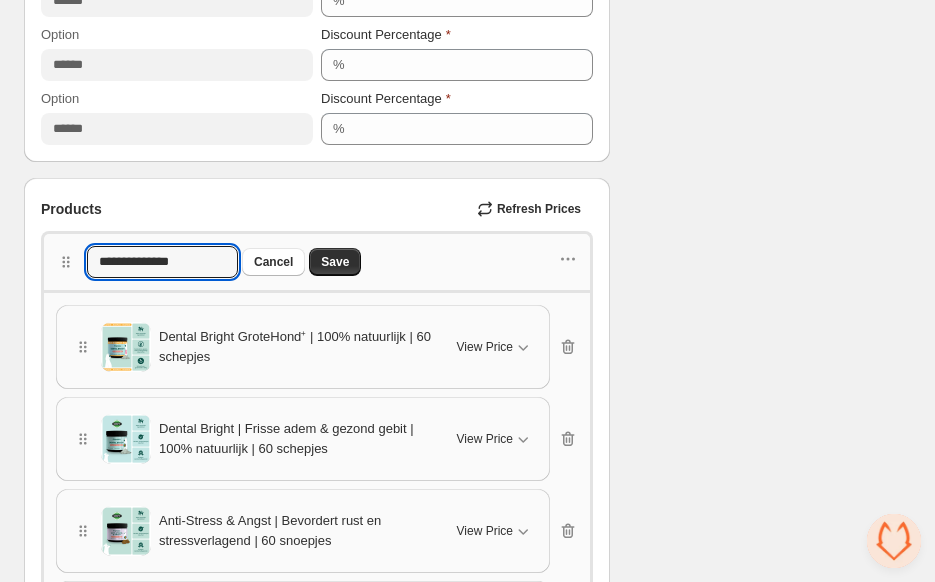 click on "Save" at bounding box center (335, 262) 